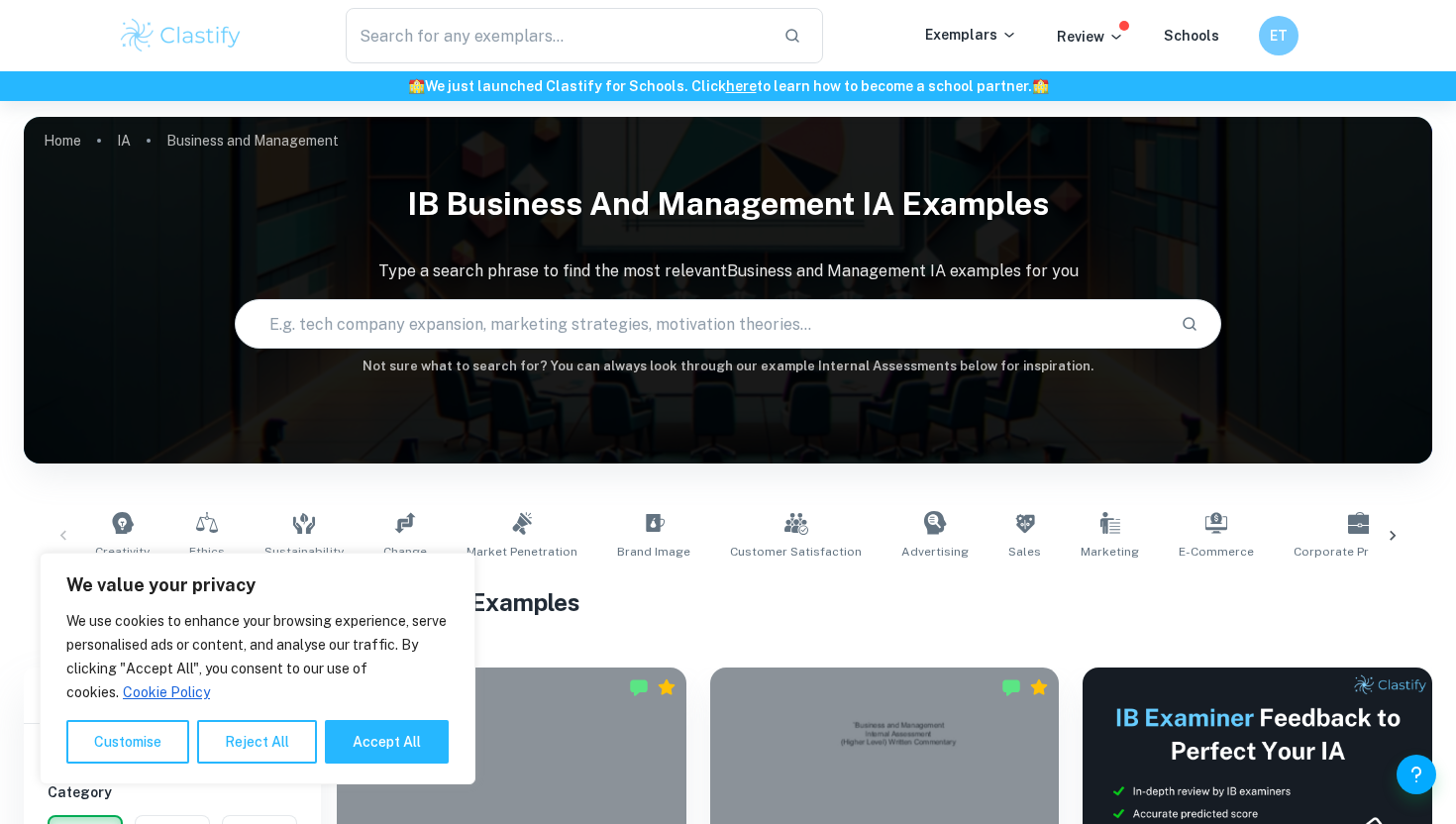 scroll, scrollTop: 387, scrollLeft: 0, axis: vertical 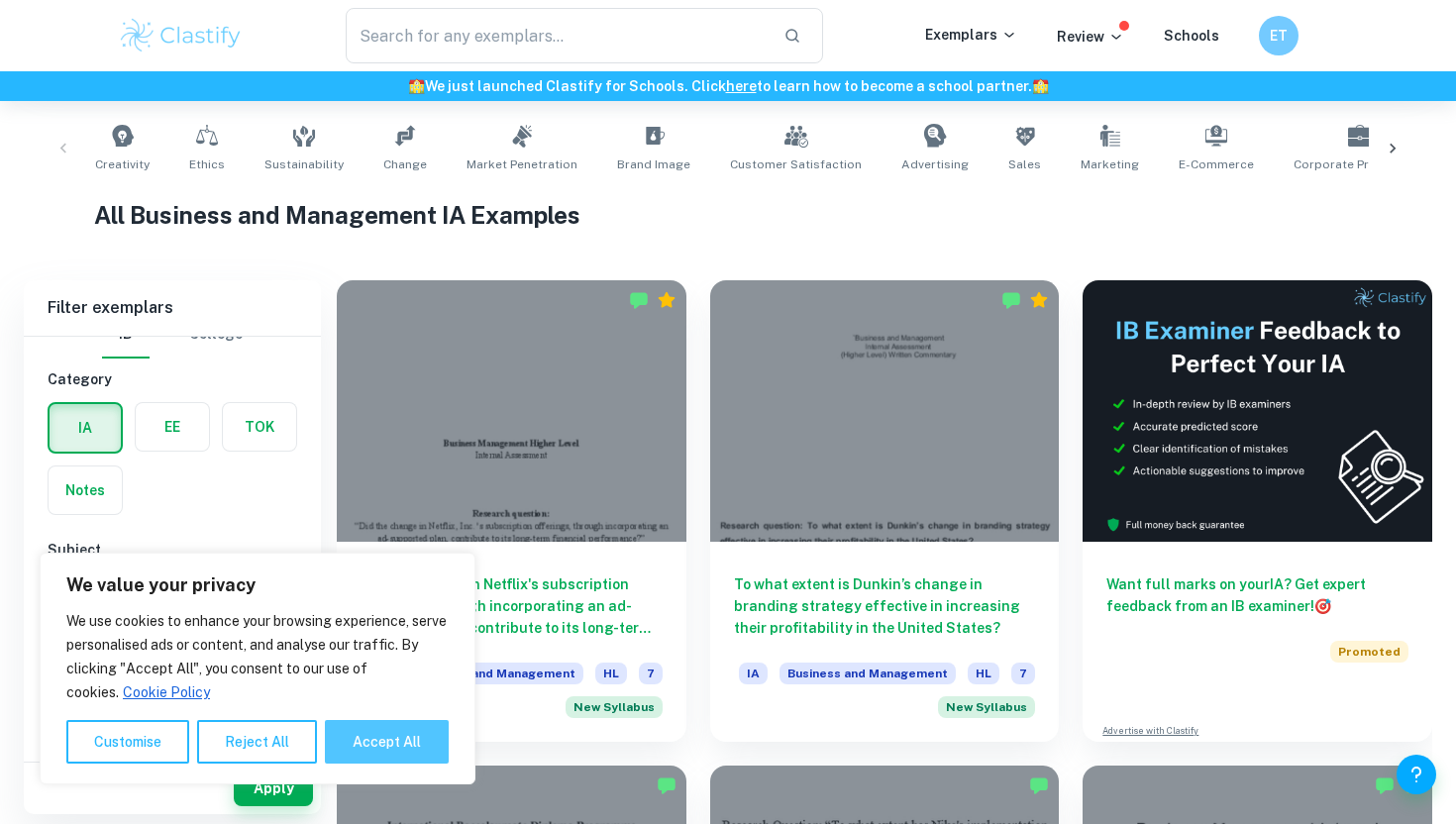 click on "Accept All" at bounding box center (386, 742) 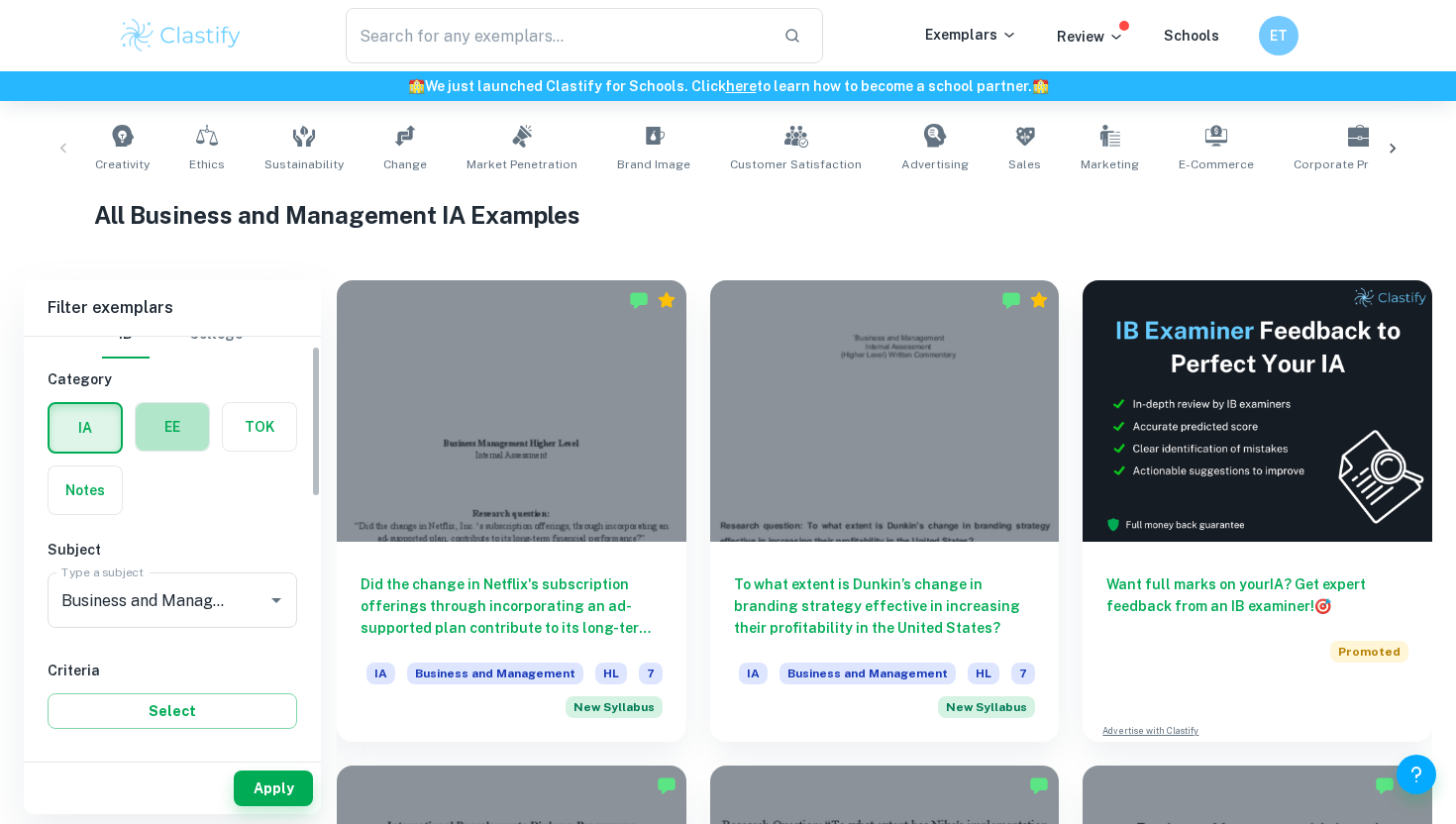 click at bounding box center [172, 427] 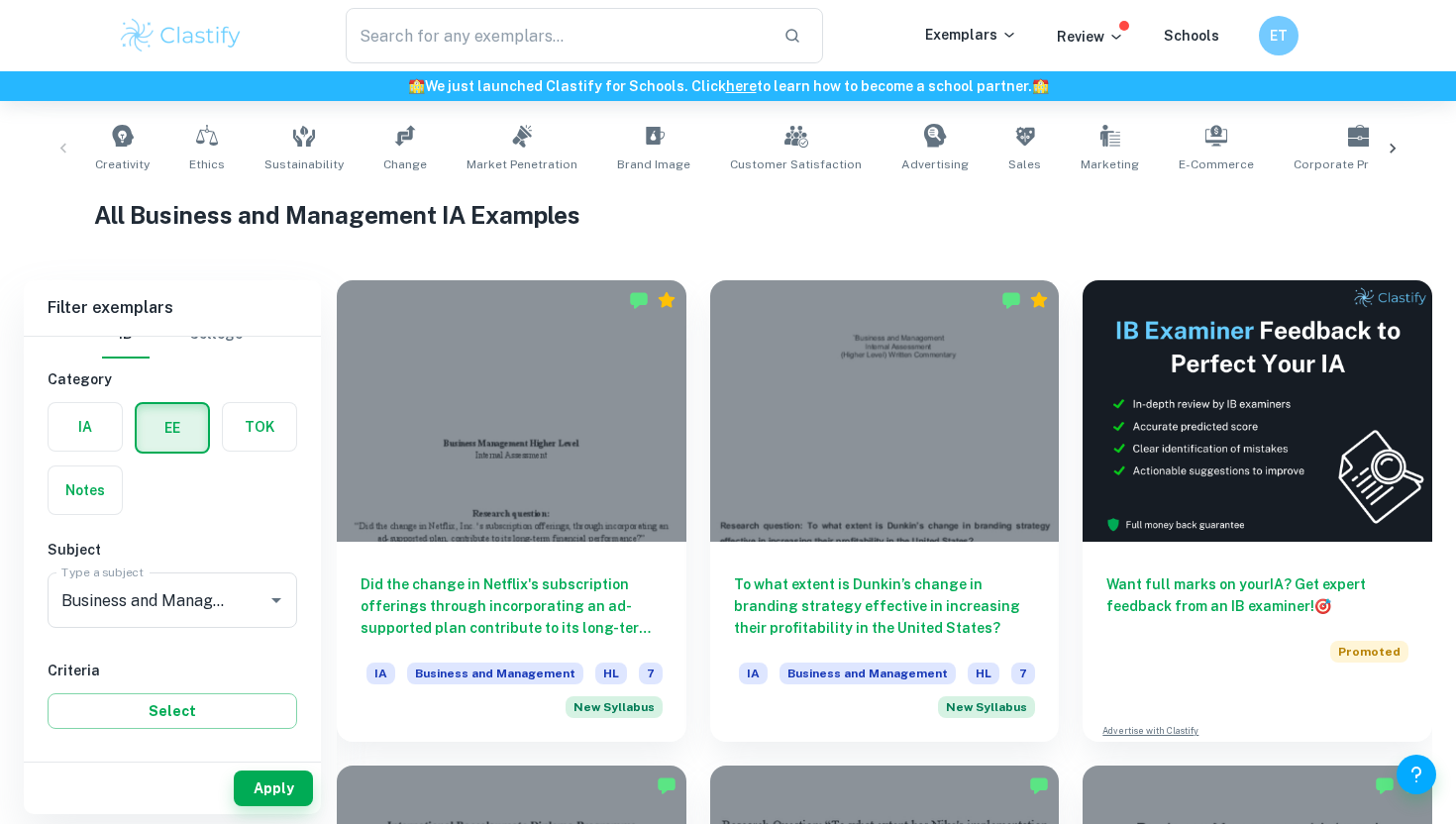 scroll, scrollTop: 0, scrollLeft: 0, axis: both 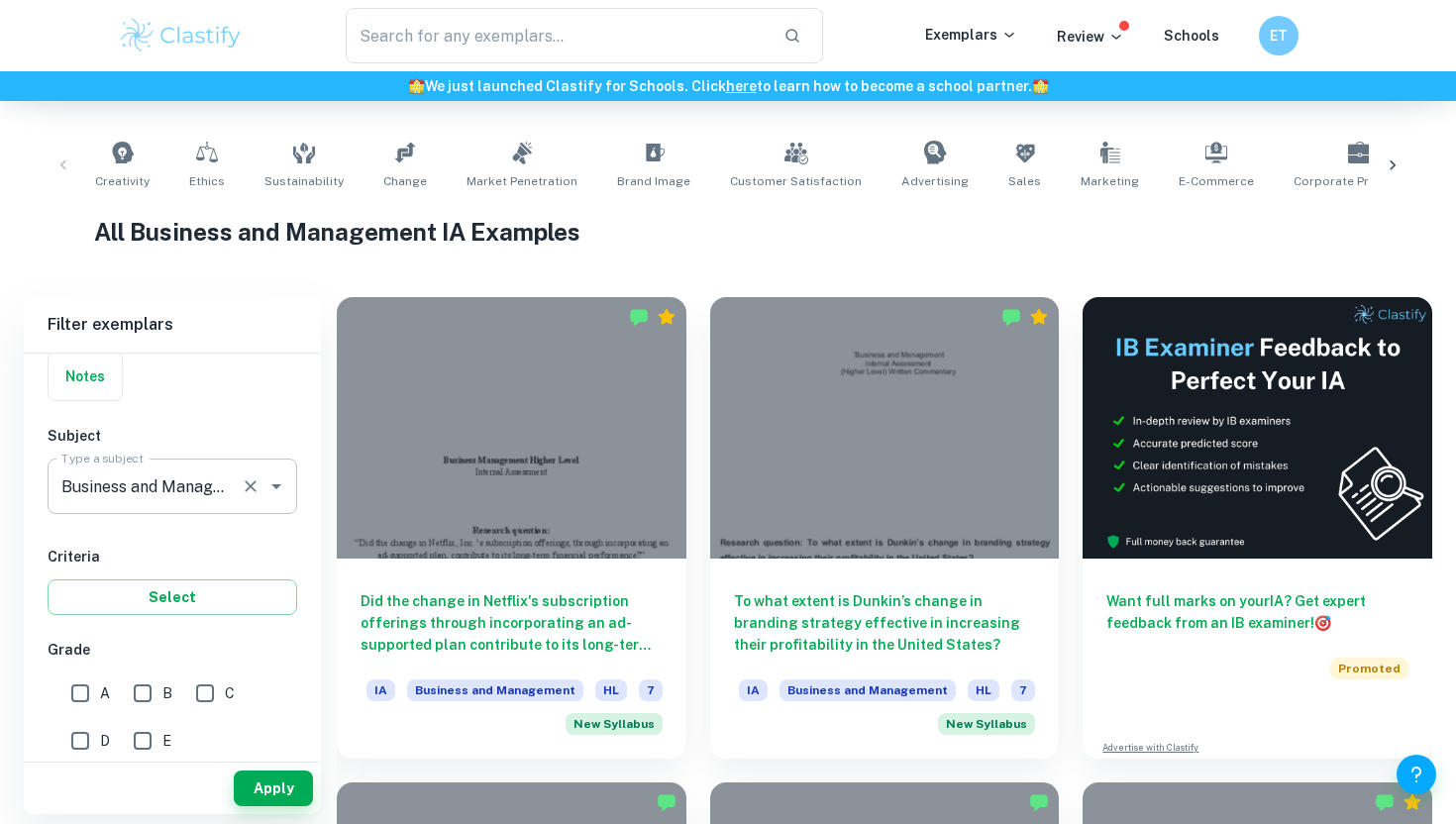 click on "Business and Management Type a subject" at bounding box center [172, 486] 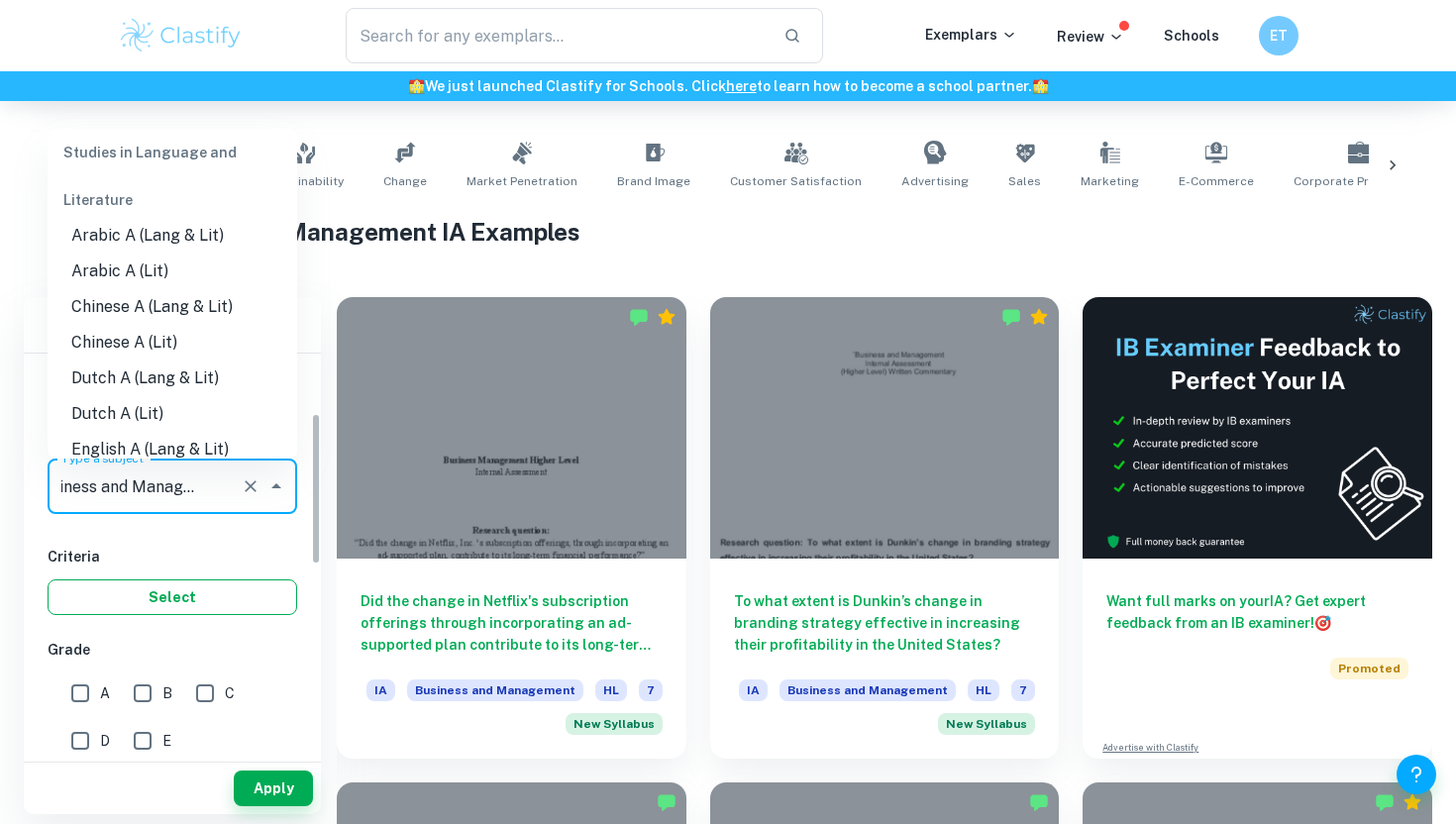 scroll, scrollTop: 0, scrollLeft: 0, axis: both 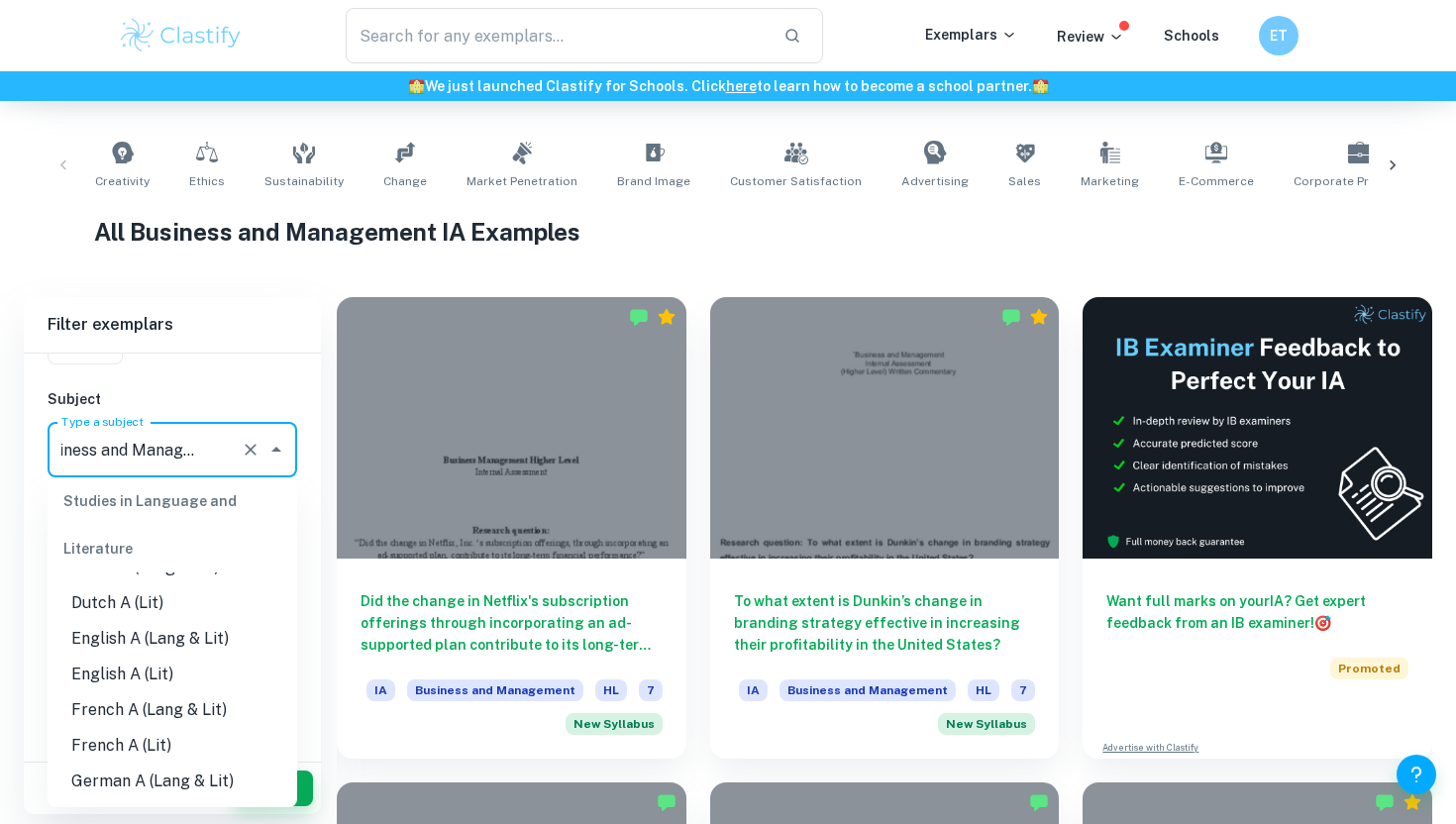 click on "English A (Lang & Lit)" at bounding box center [172, 639] 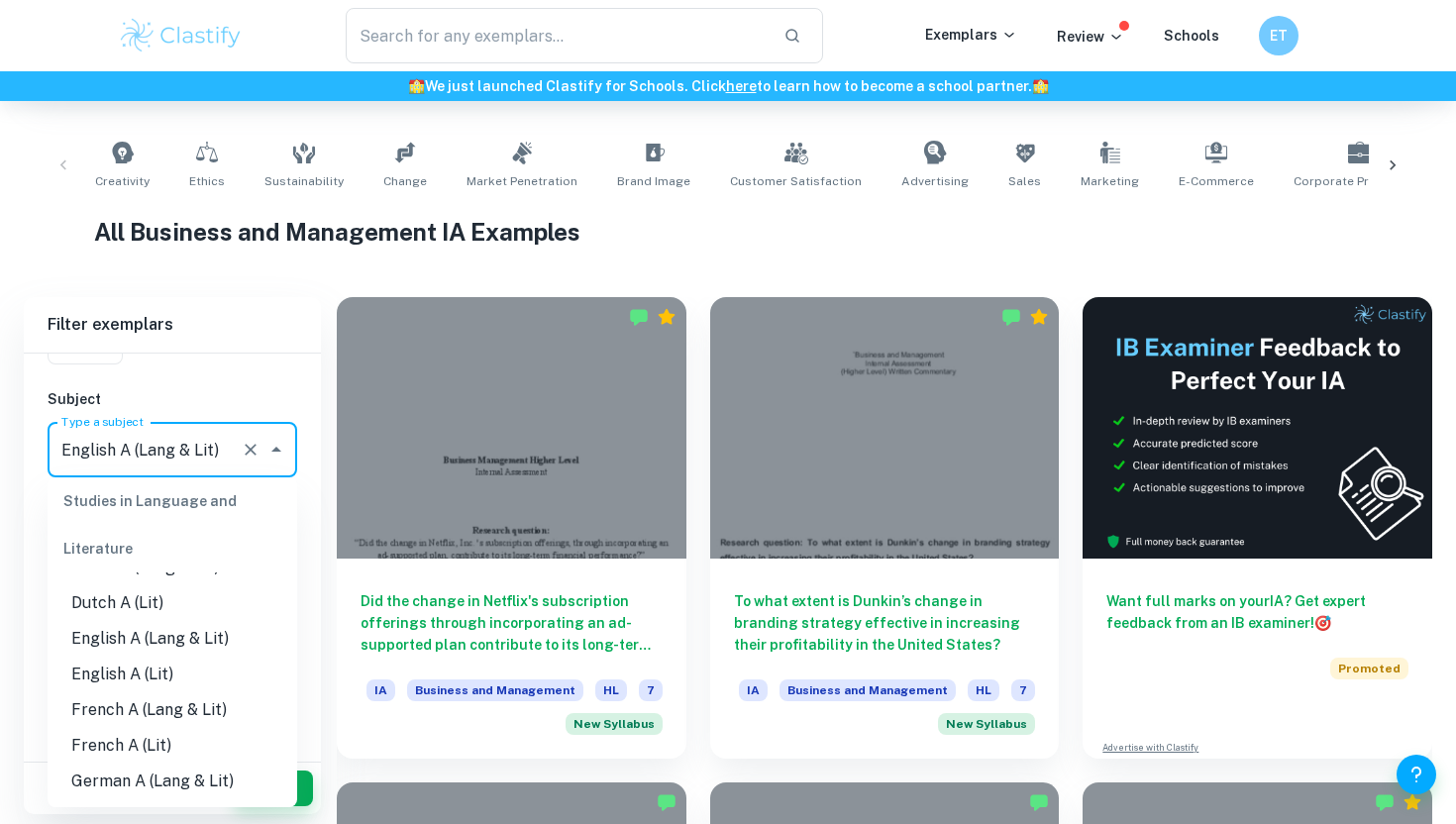 scroll, scrollTop: 0, scrollLeft: 0, axis: both 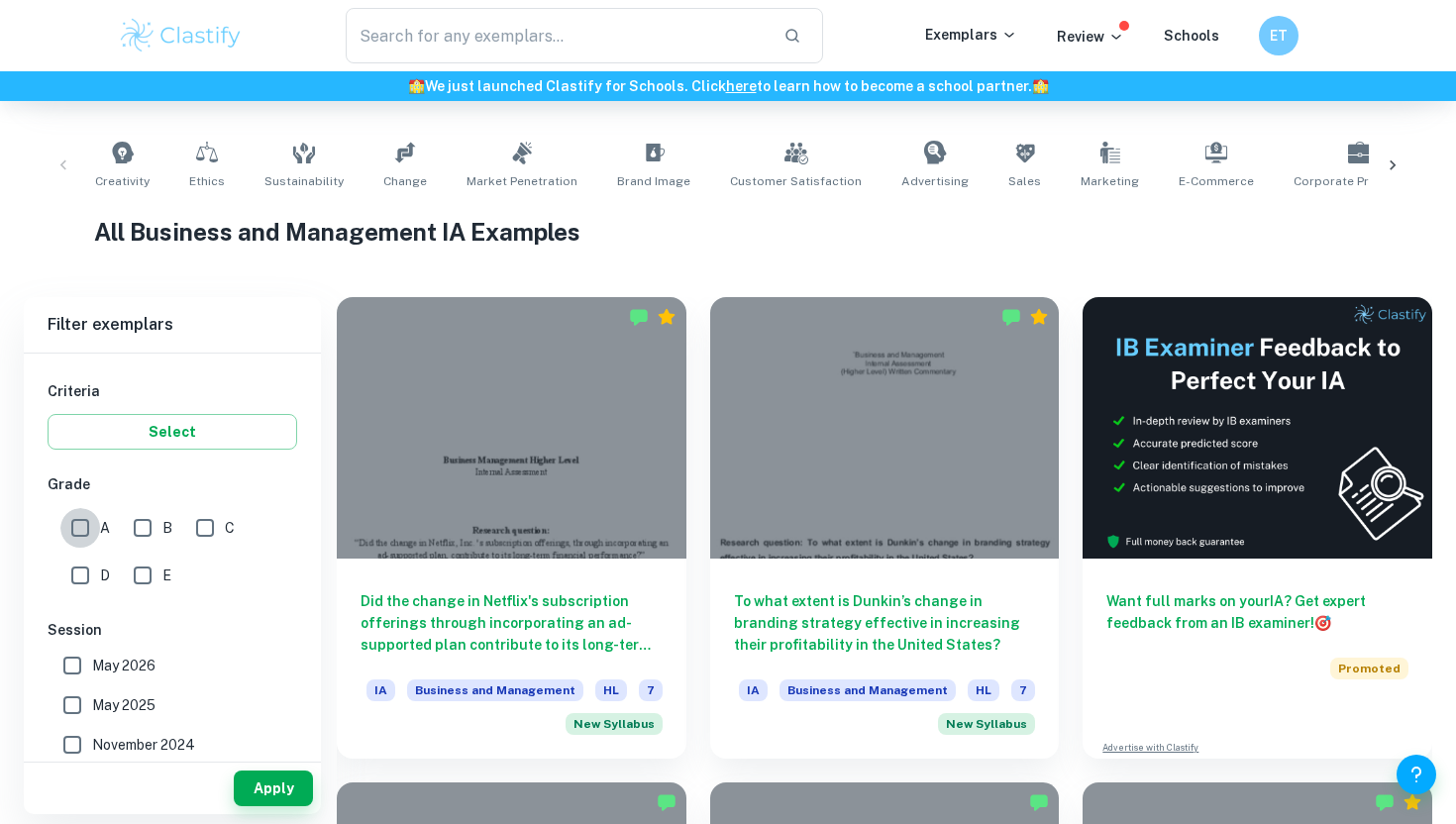 click on "A" at bounding box center (80, 528) 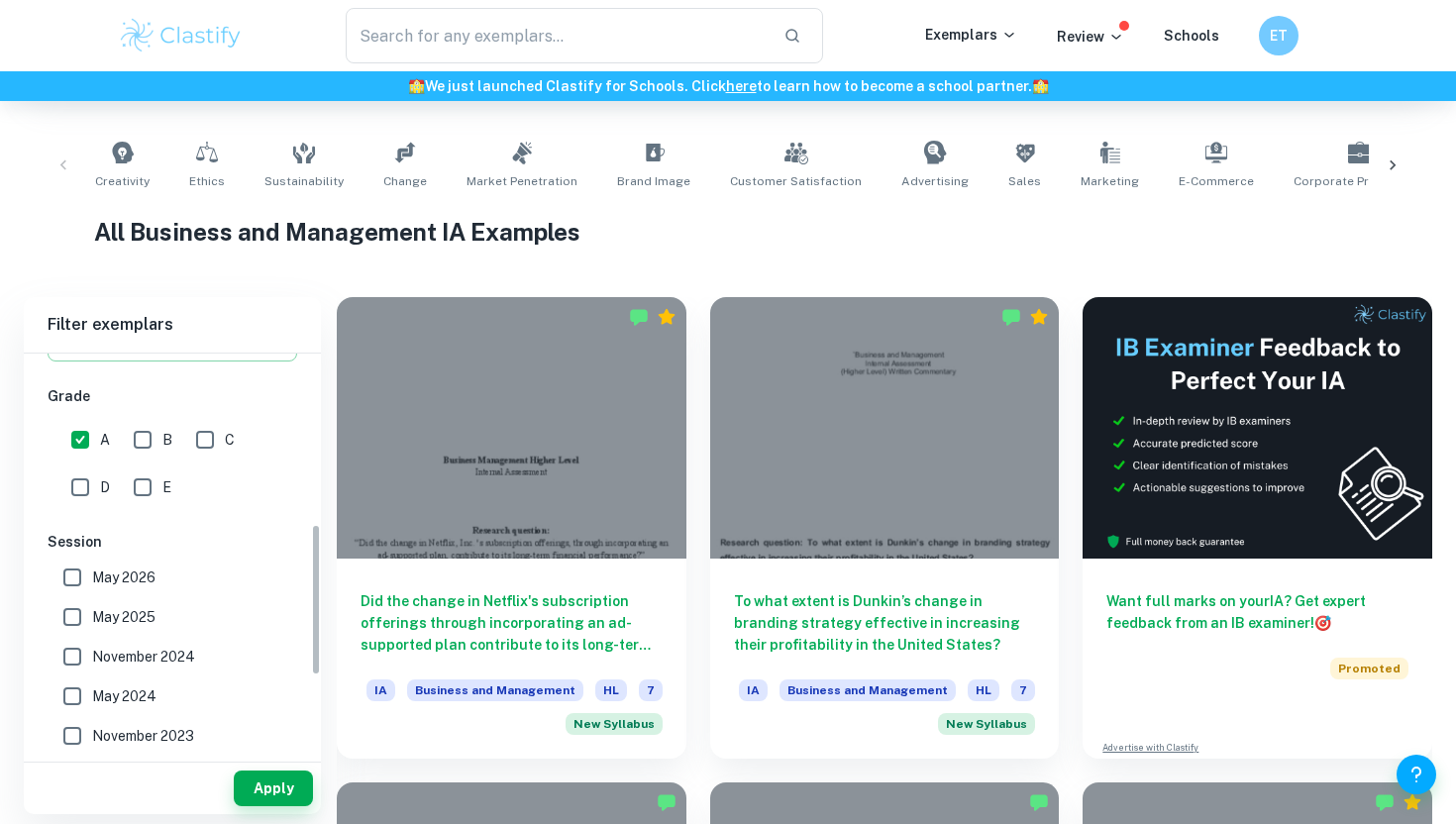 scroll, scrollTop: 449, scrollLeft: 0, axis: vertical 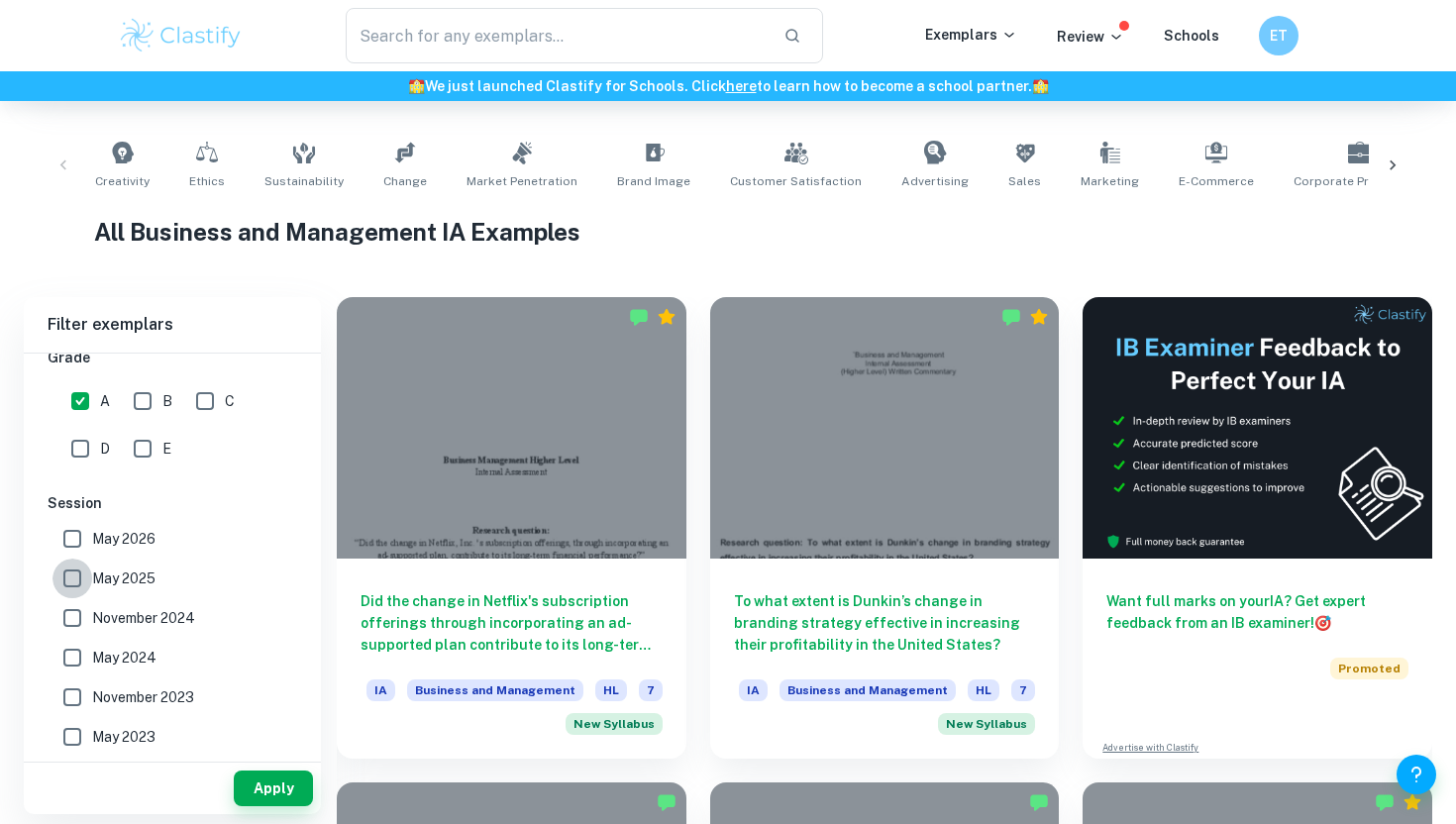 click on "May 2025" at bounding box center [72, 578] 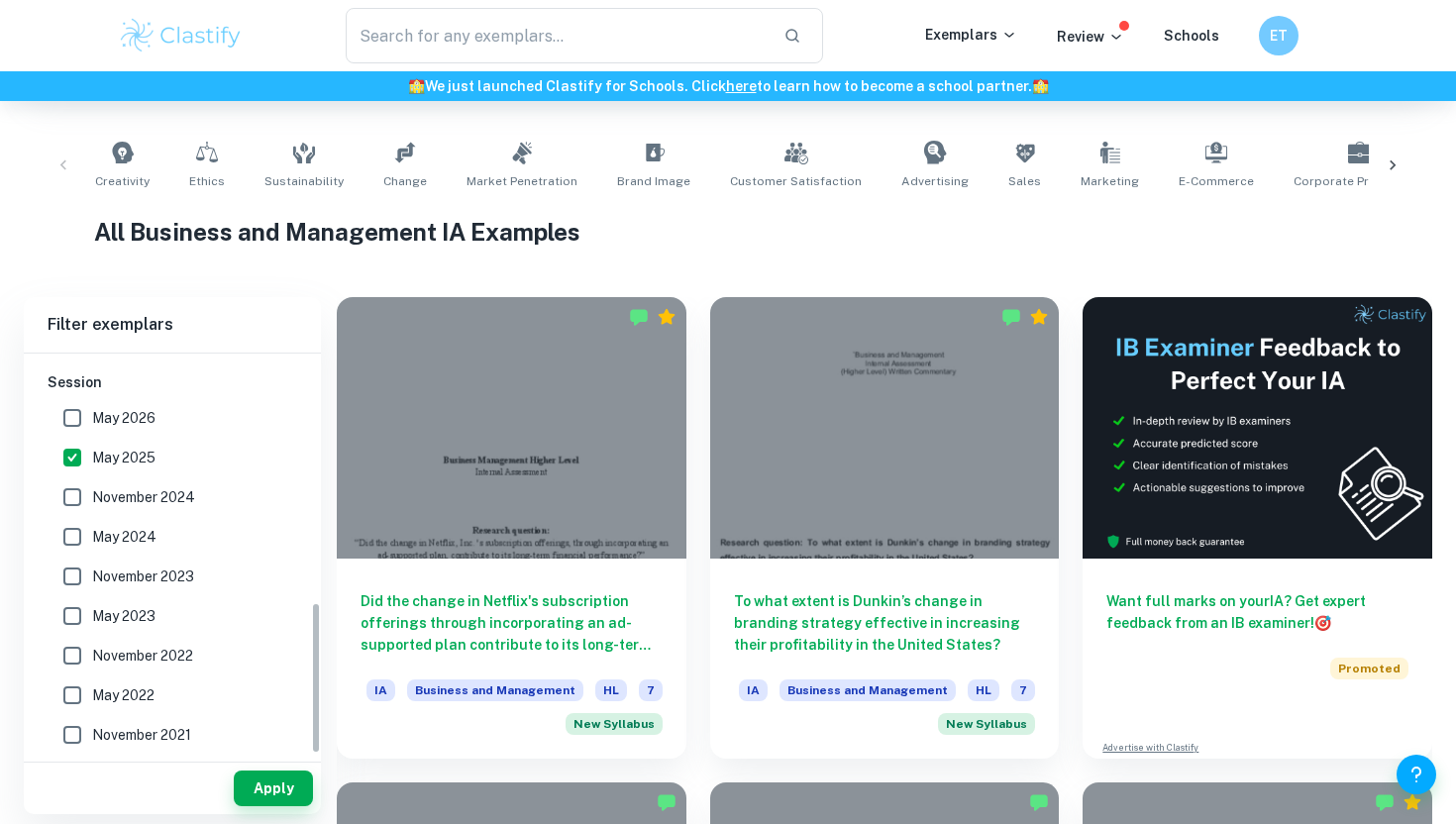scroll, scrollTop: 650, scrollLeft: 0, axis: vertical 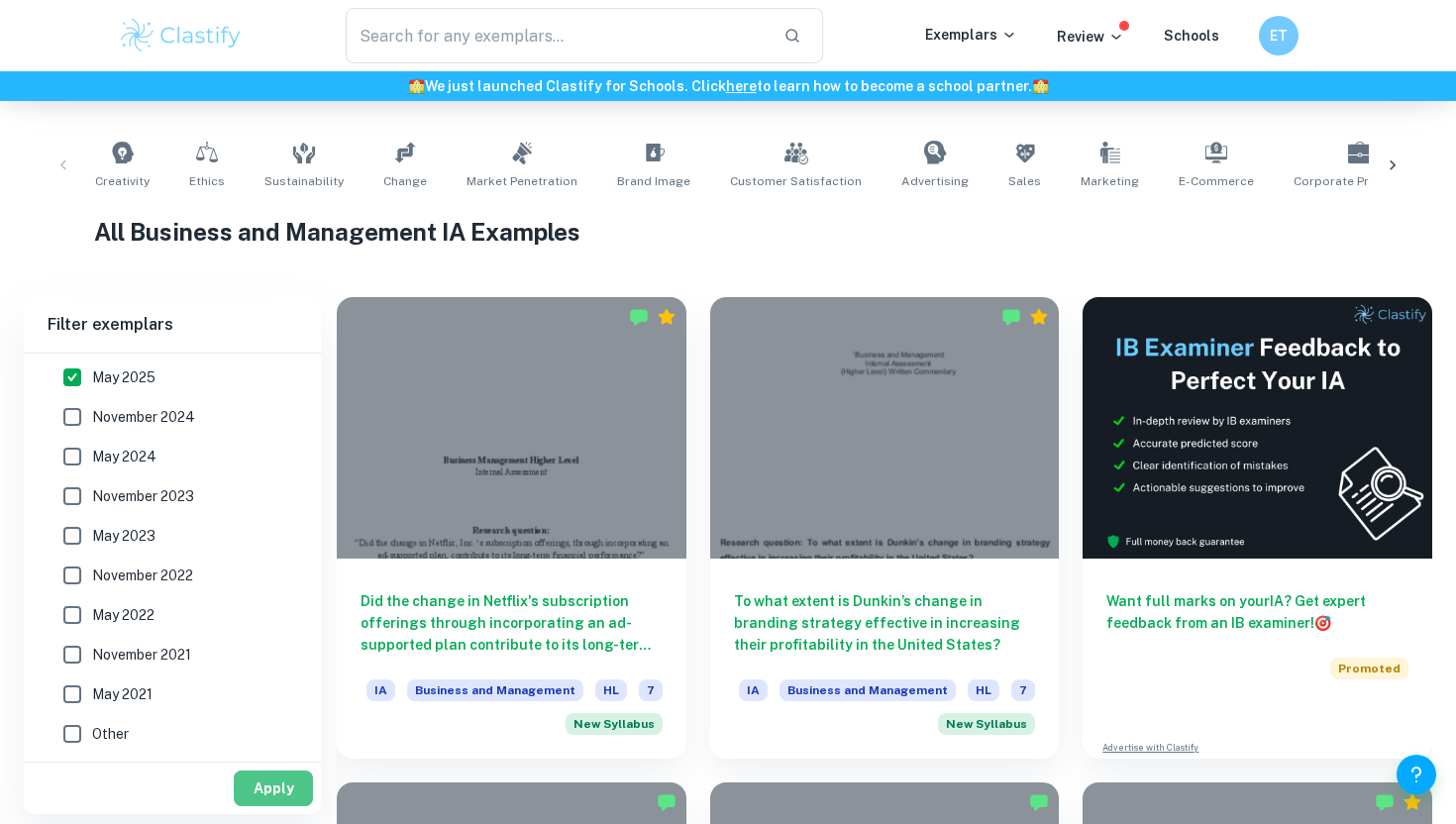 click on "Apply" at bounding box center (273, 788) 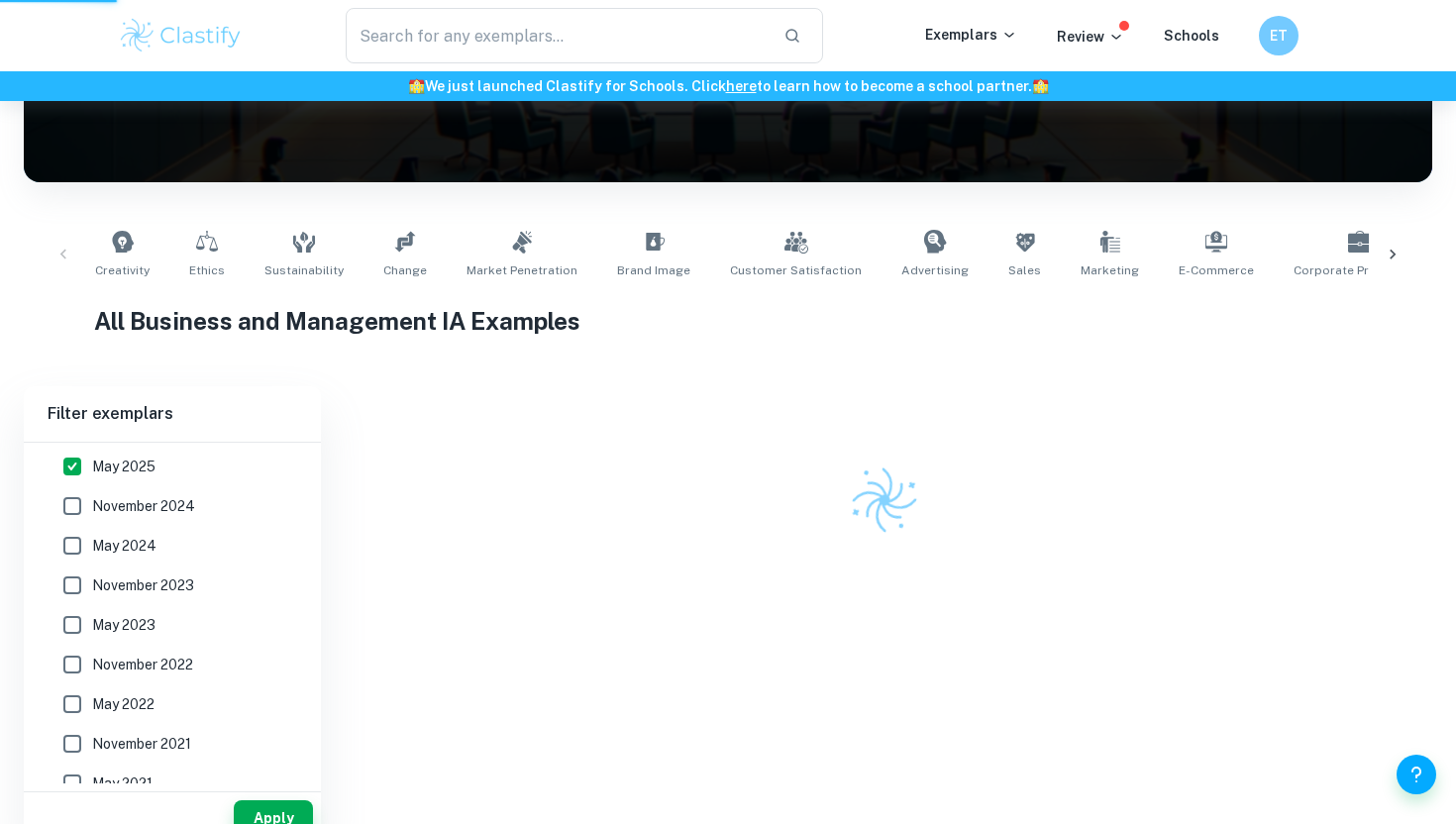 scroll, scrollTop: 143, scrollLeft: 0, axis: vertical 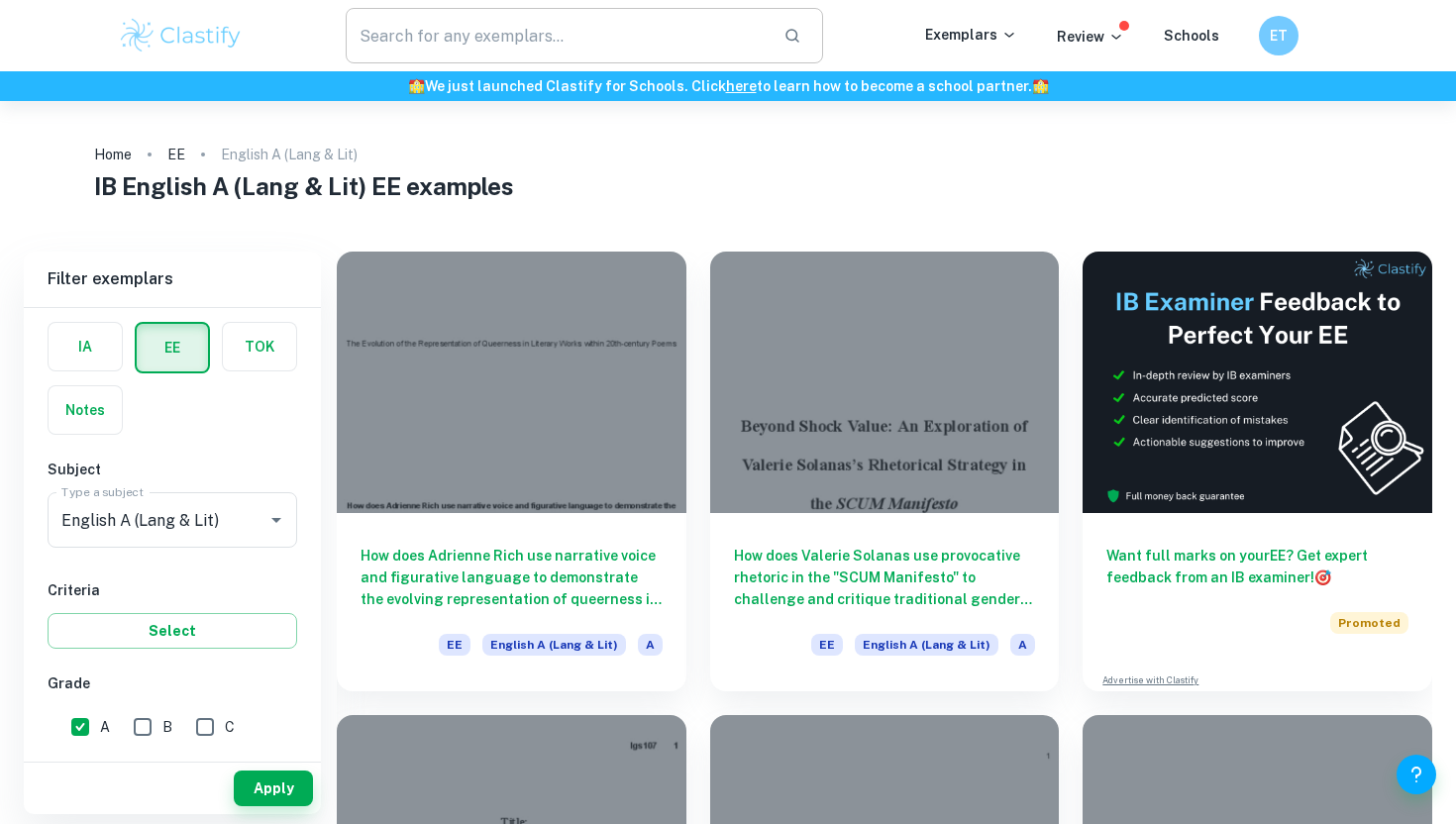 click at bounding box center [557, 36] 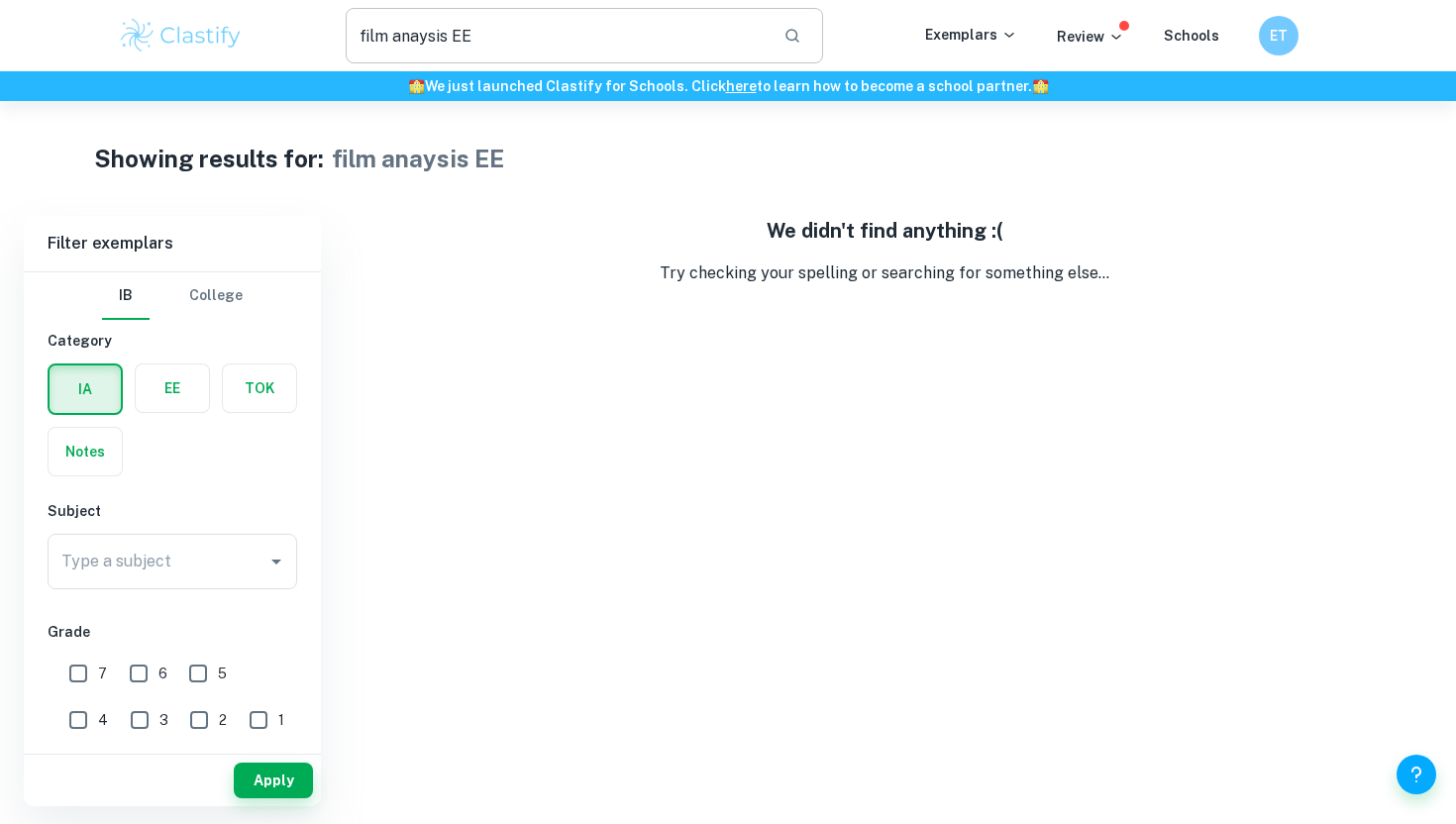 click on "film anaysis EE" at bounding box center (557, 36) 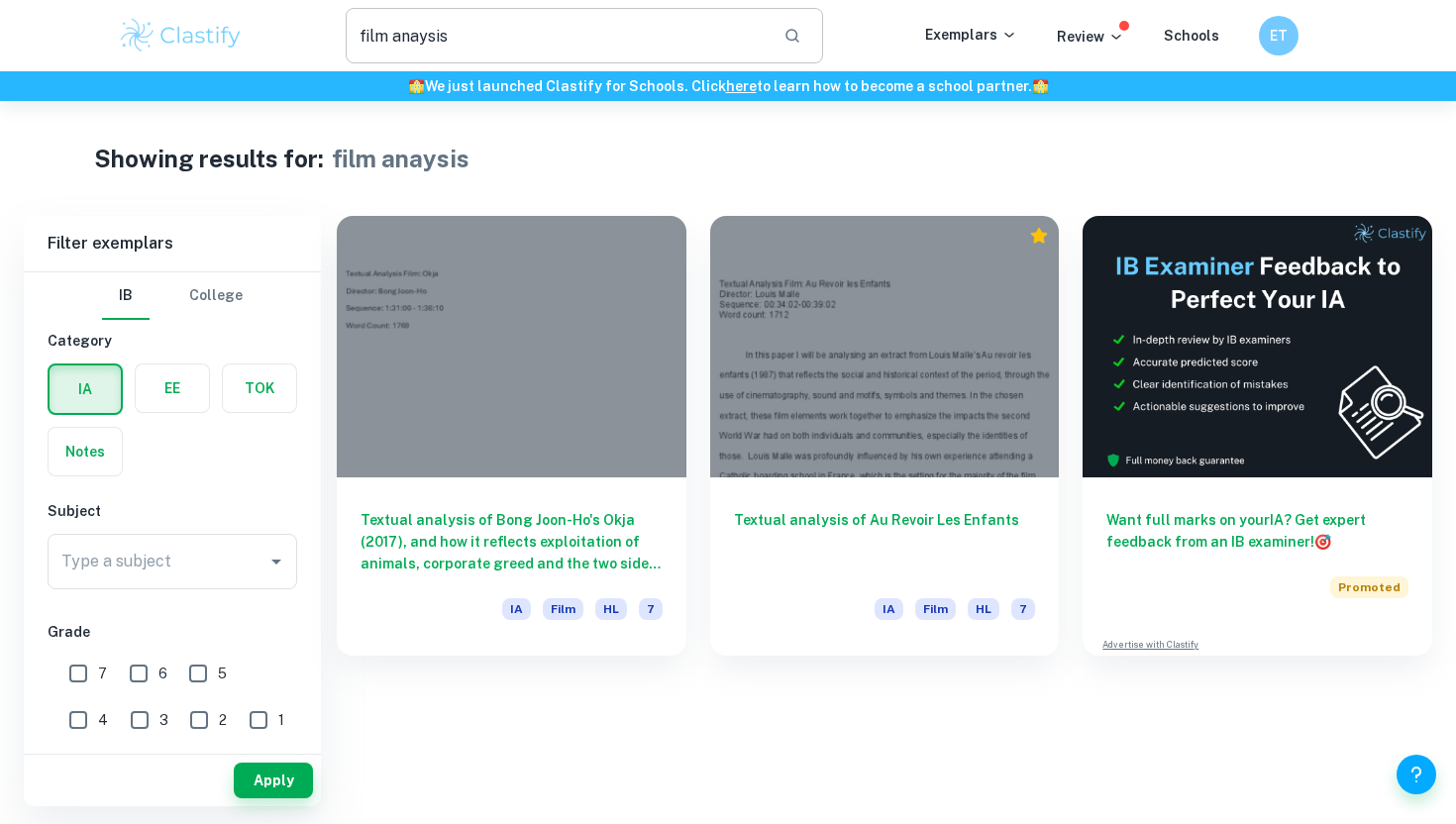 click on "film anaysis" at bounding box center (557, 36) 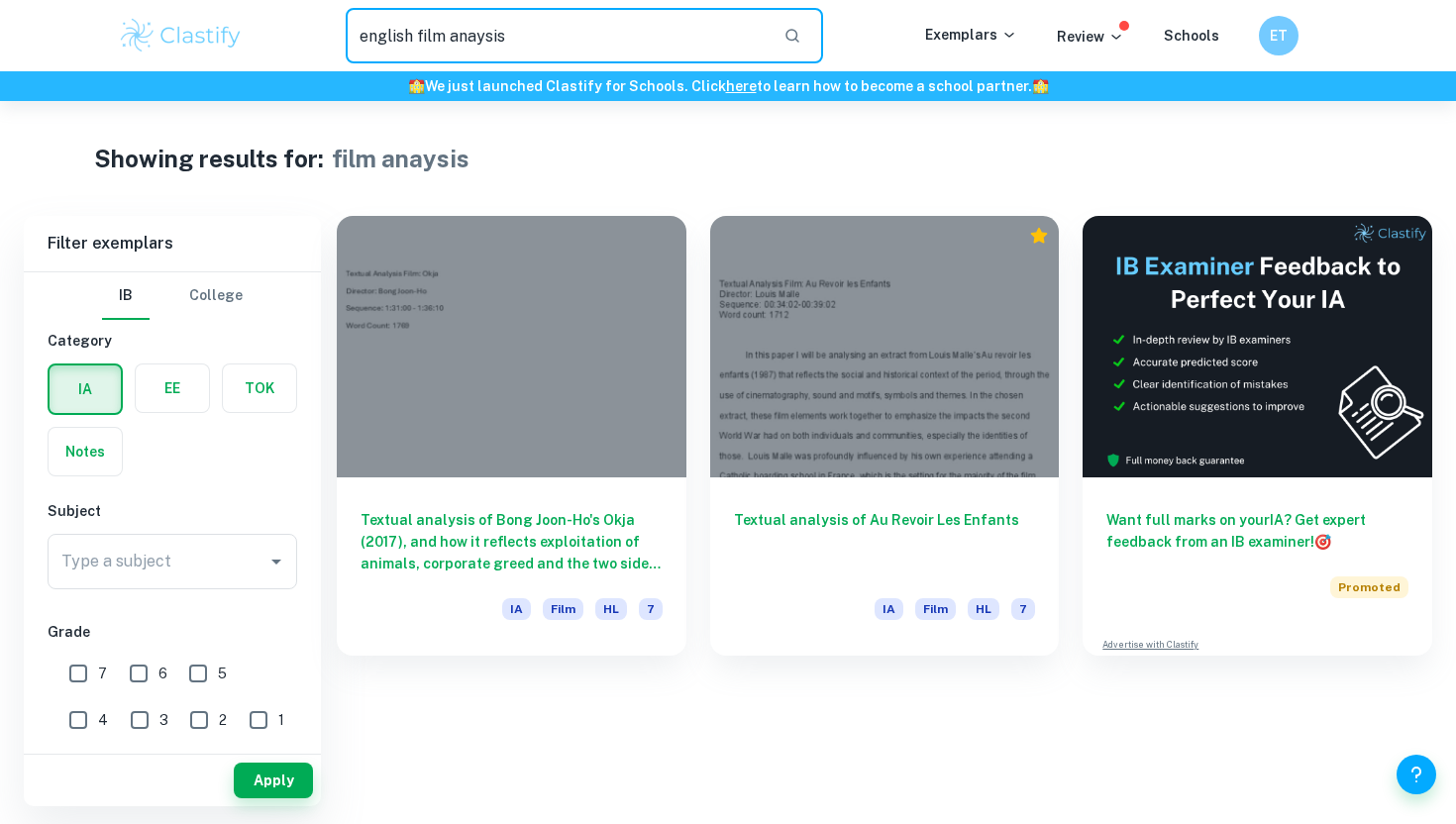 type on "english film anaysis" 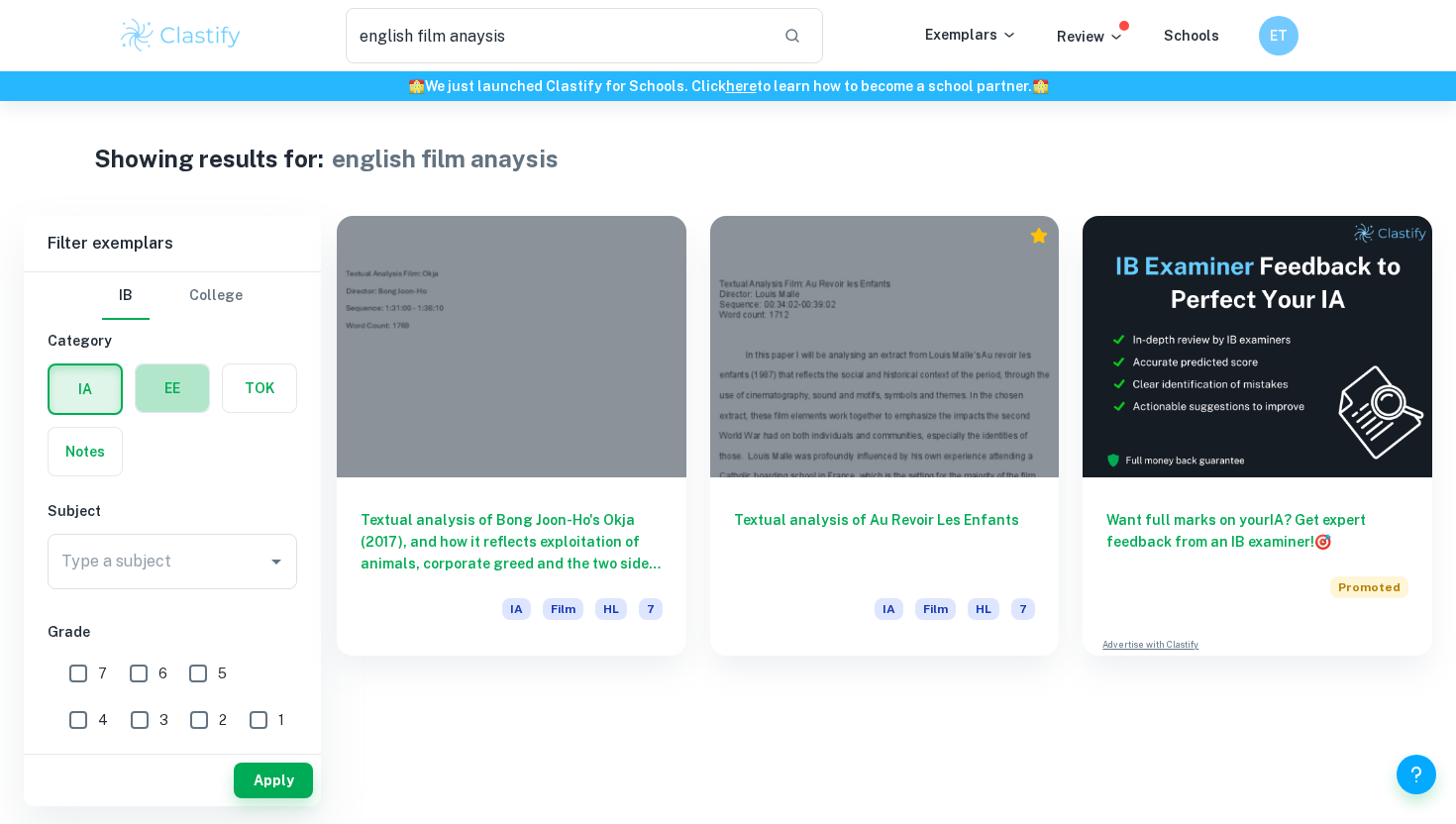click at bounding box center (172, 388) 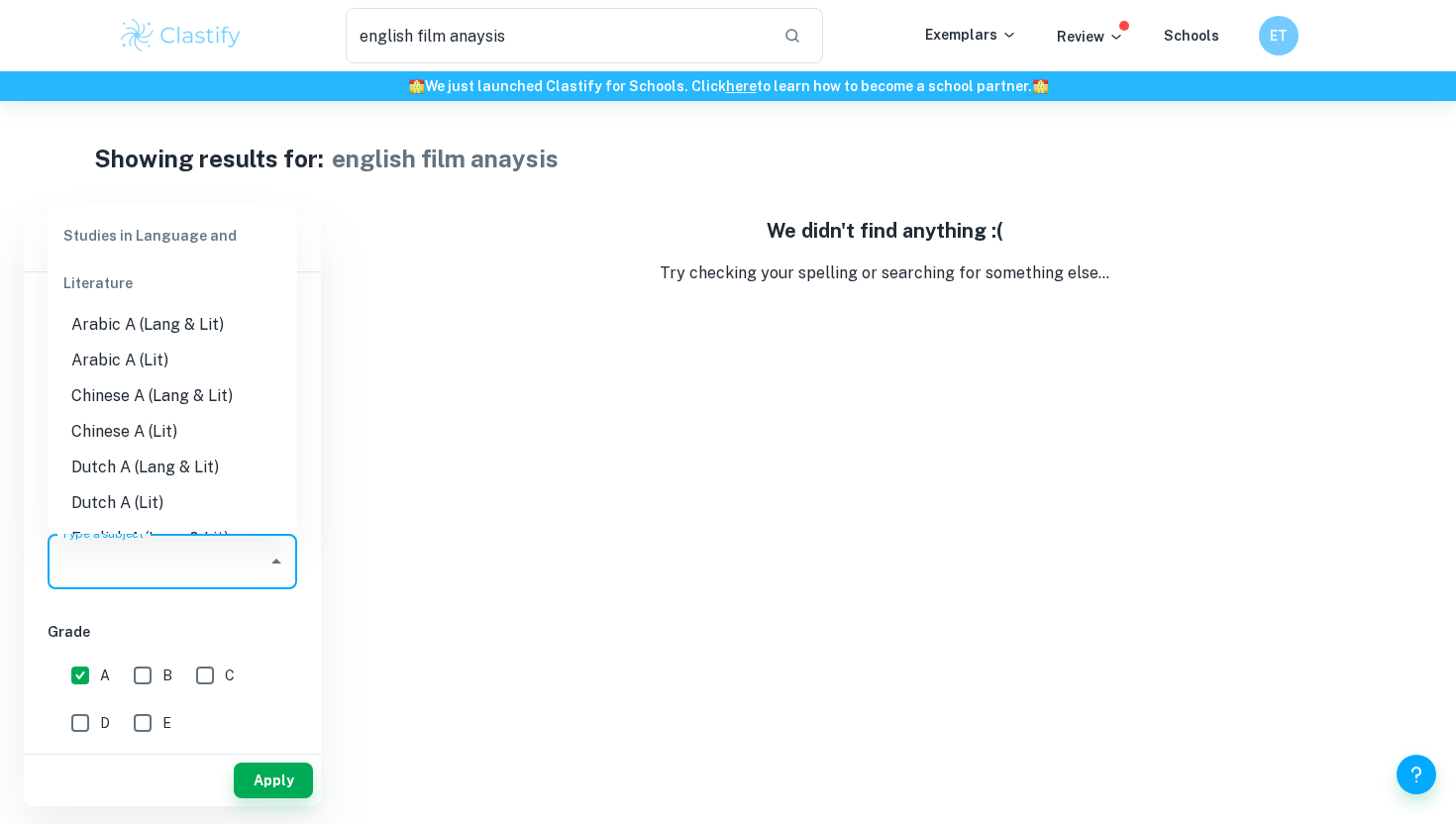 click on "Type a subject" at bounding box center (157, 562) 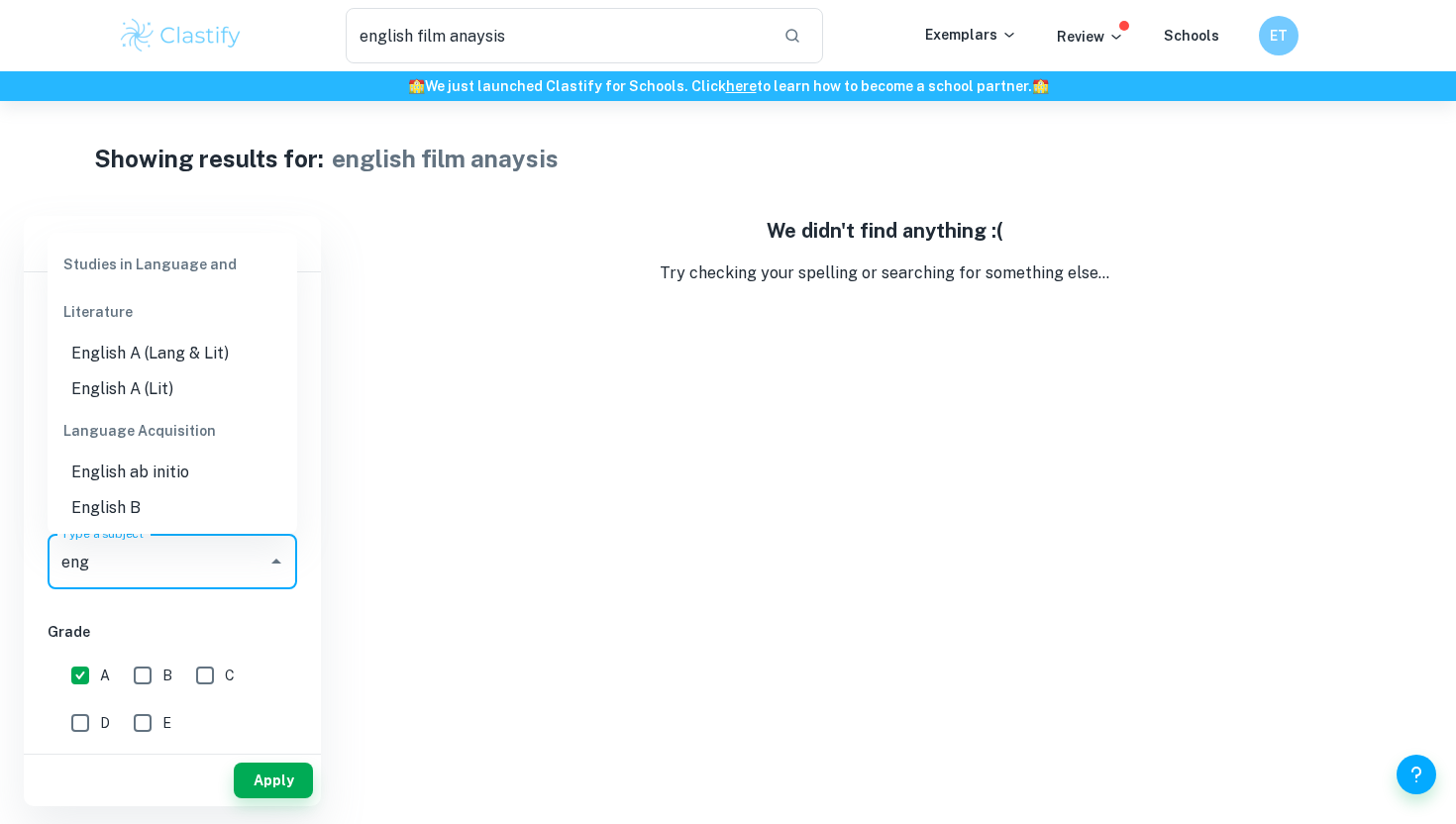 click on "English A (Lang & Lit)" at bounding box center [172, 354] 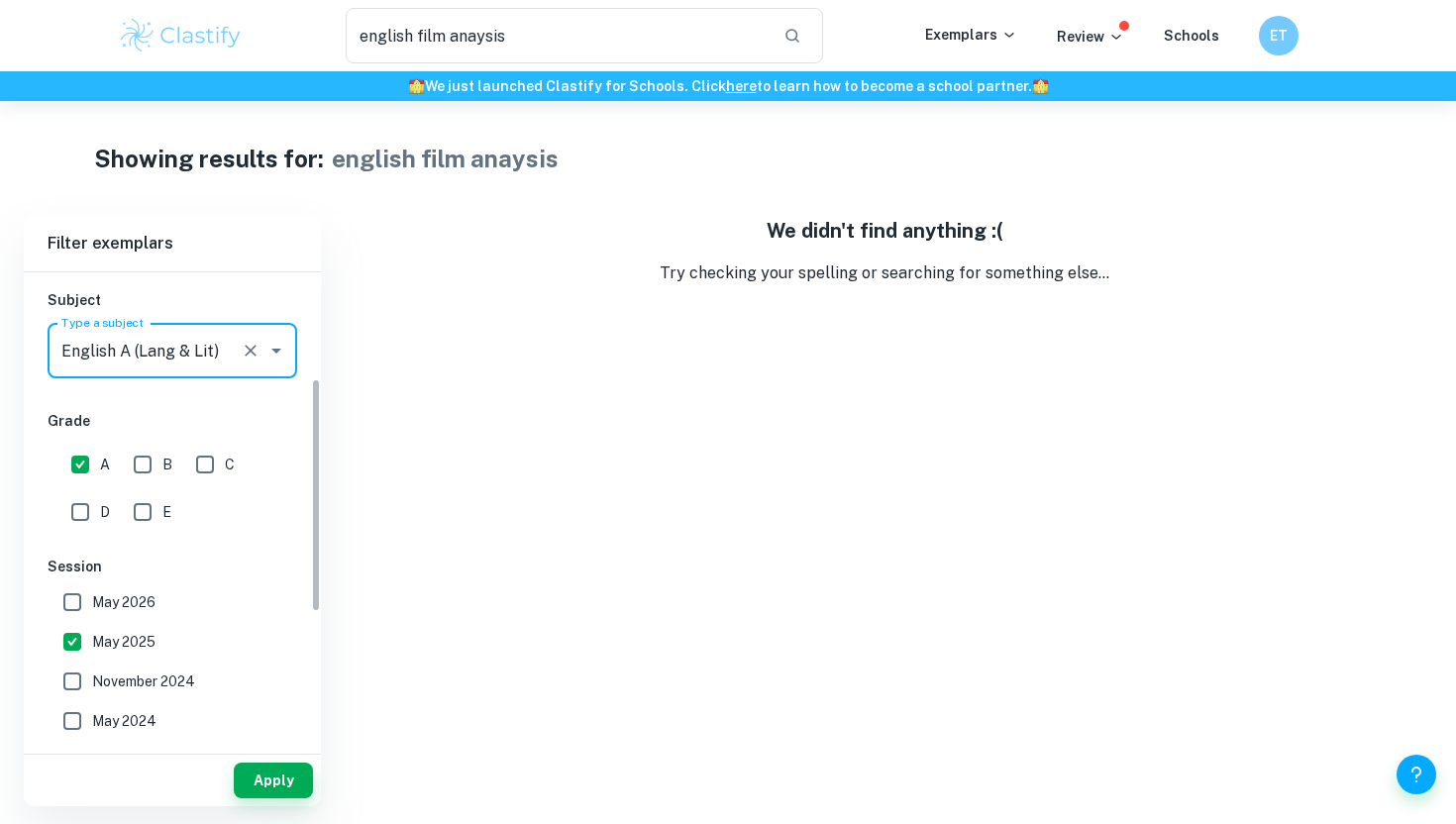 scroll, scrollTop: 215, scrollLeft: 0, axis: vertical 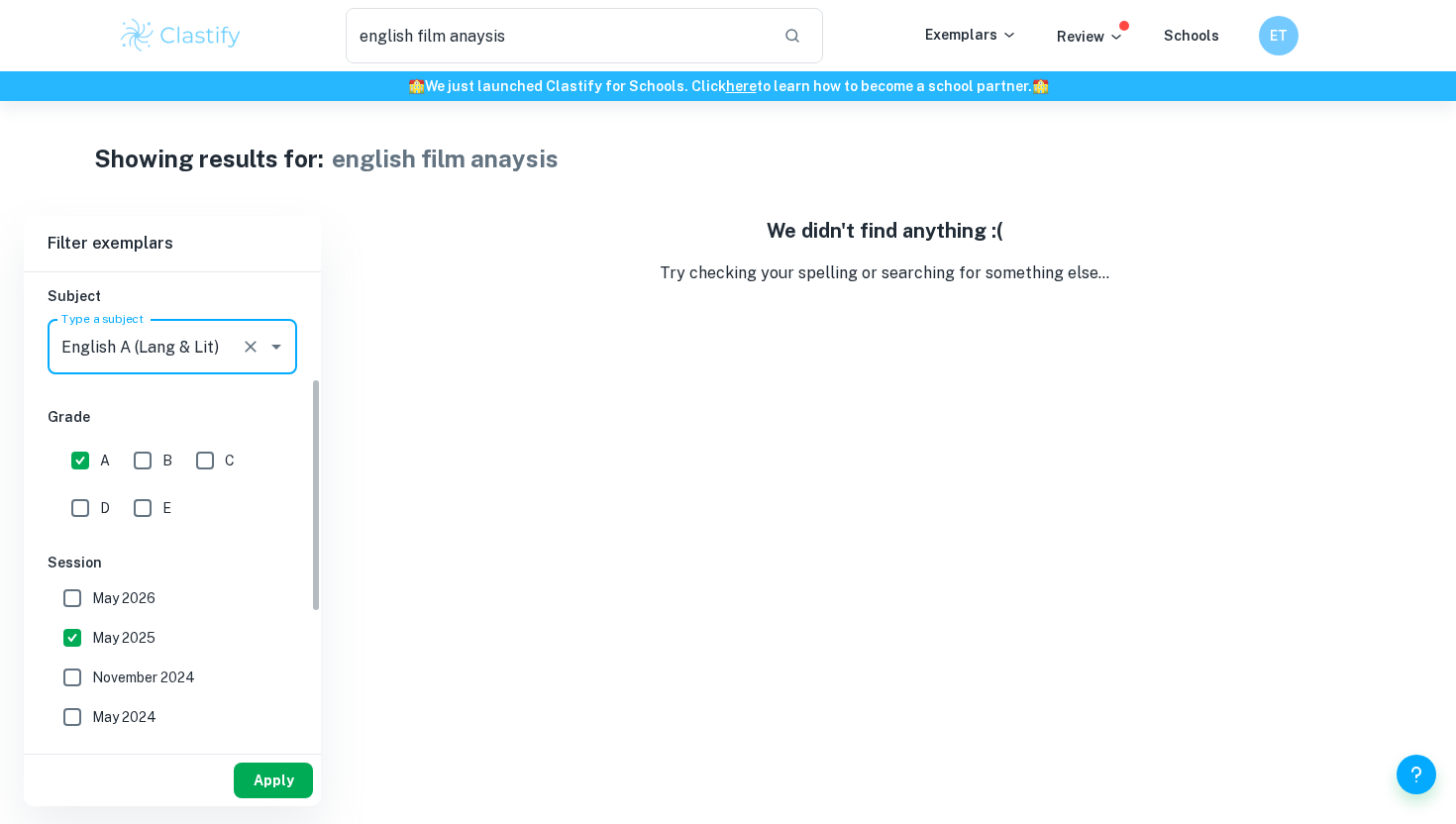 type on "English A (Lang & Lit)" 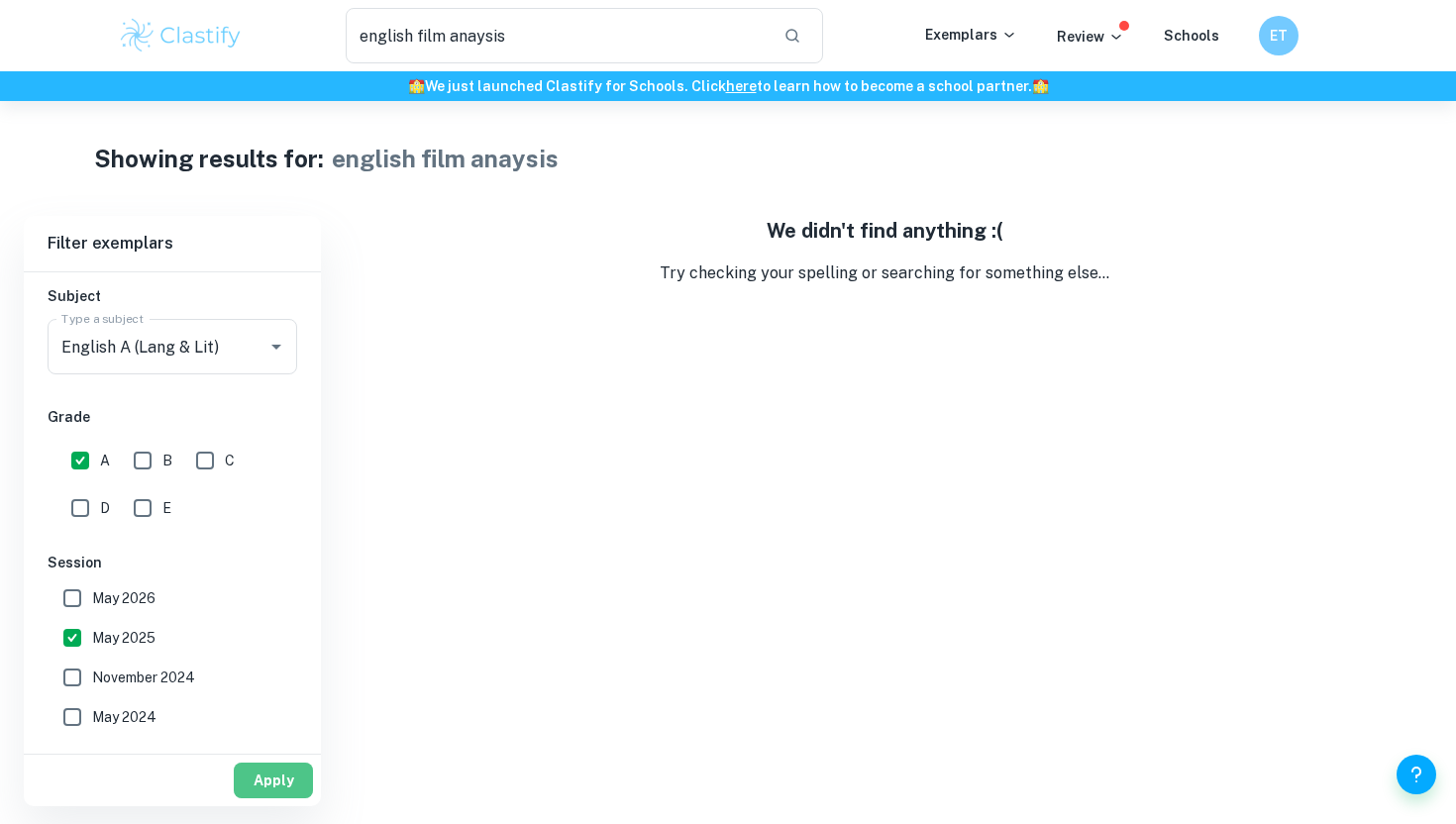 click on "Apply" at bounding box center [273, 780] 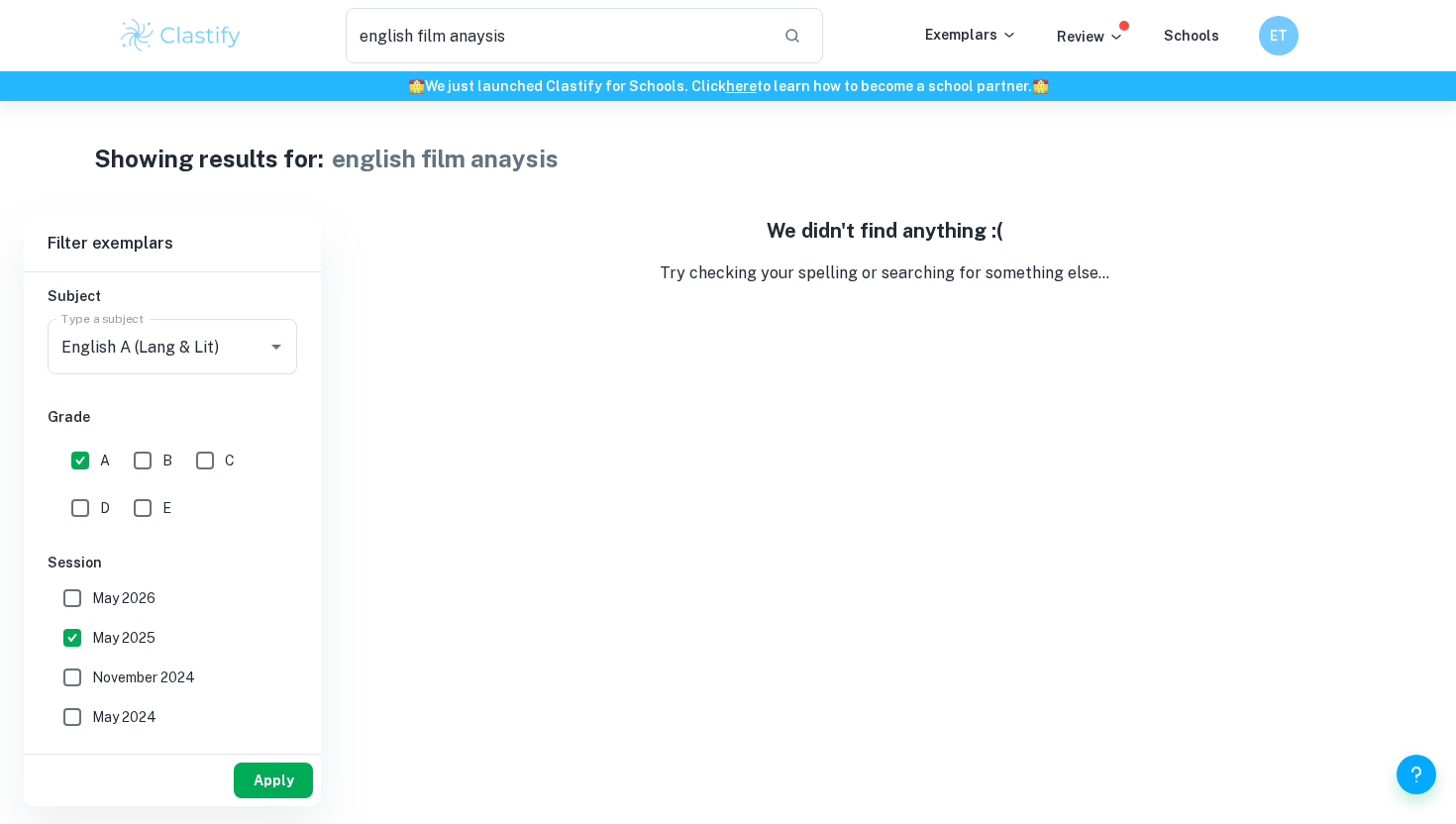 click on "Apply" at bounding box center (273, 780) 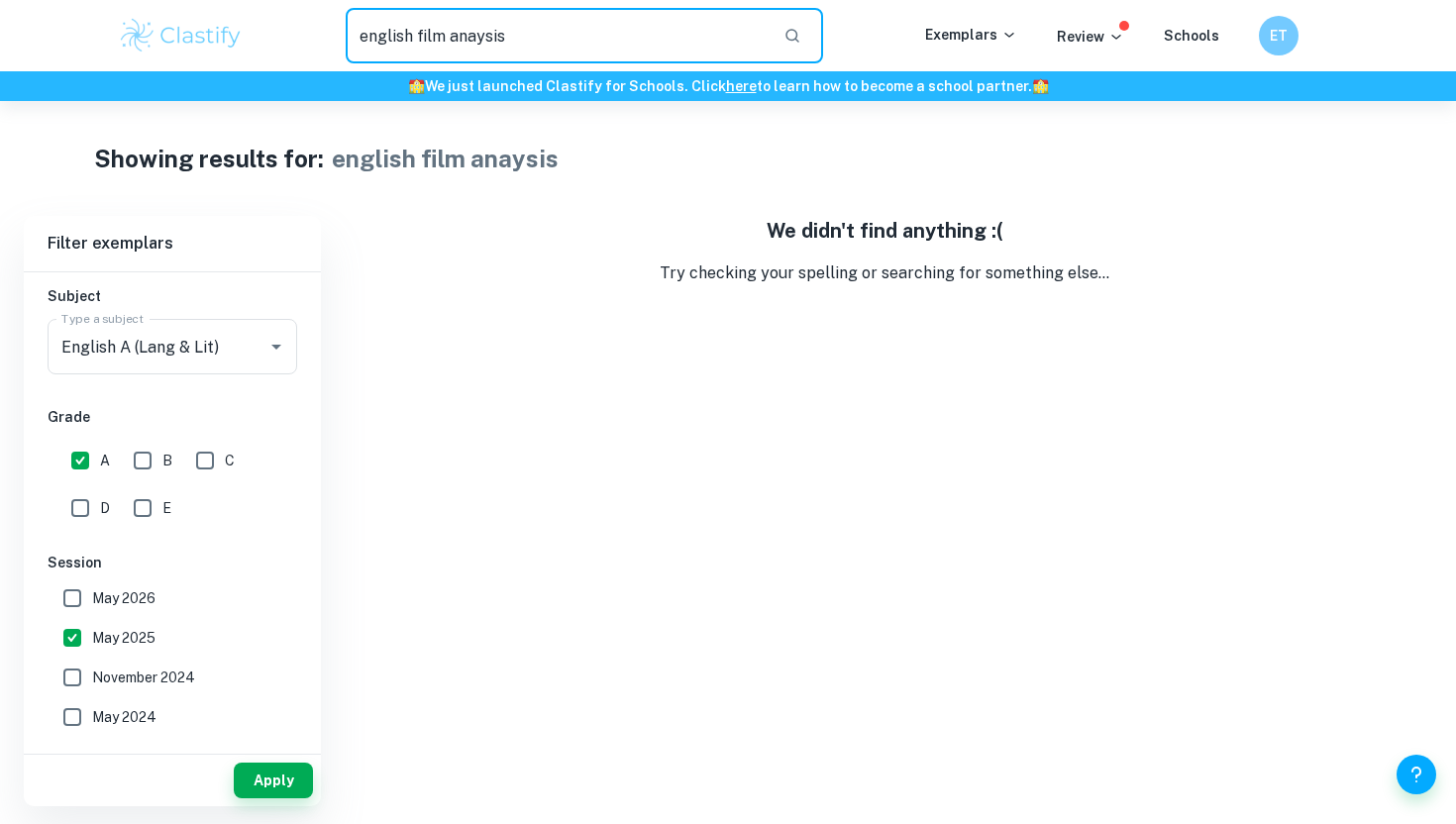 click on "english film anaysis" at bounding box center [557, 36] 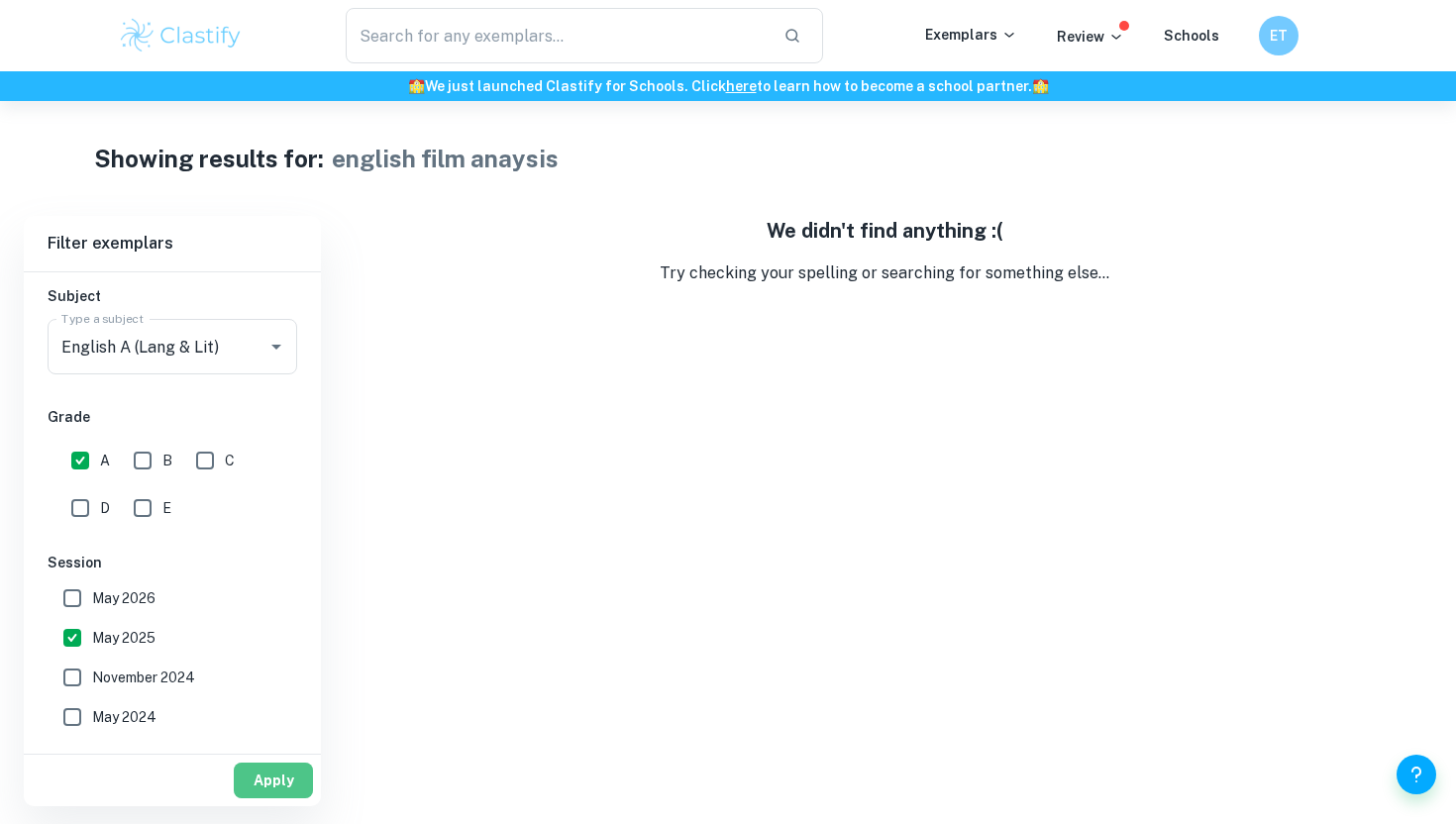 click on "Apply" at bounding box center (273, 780) 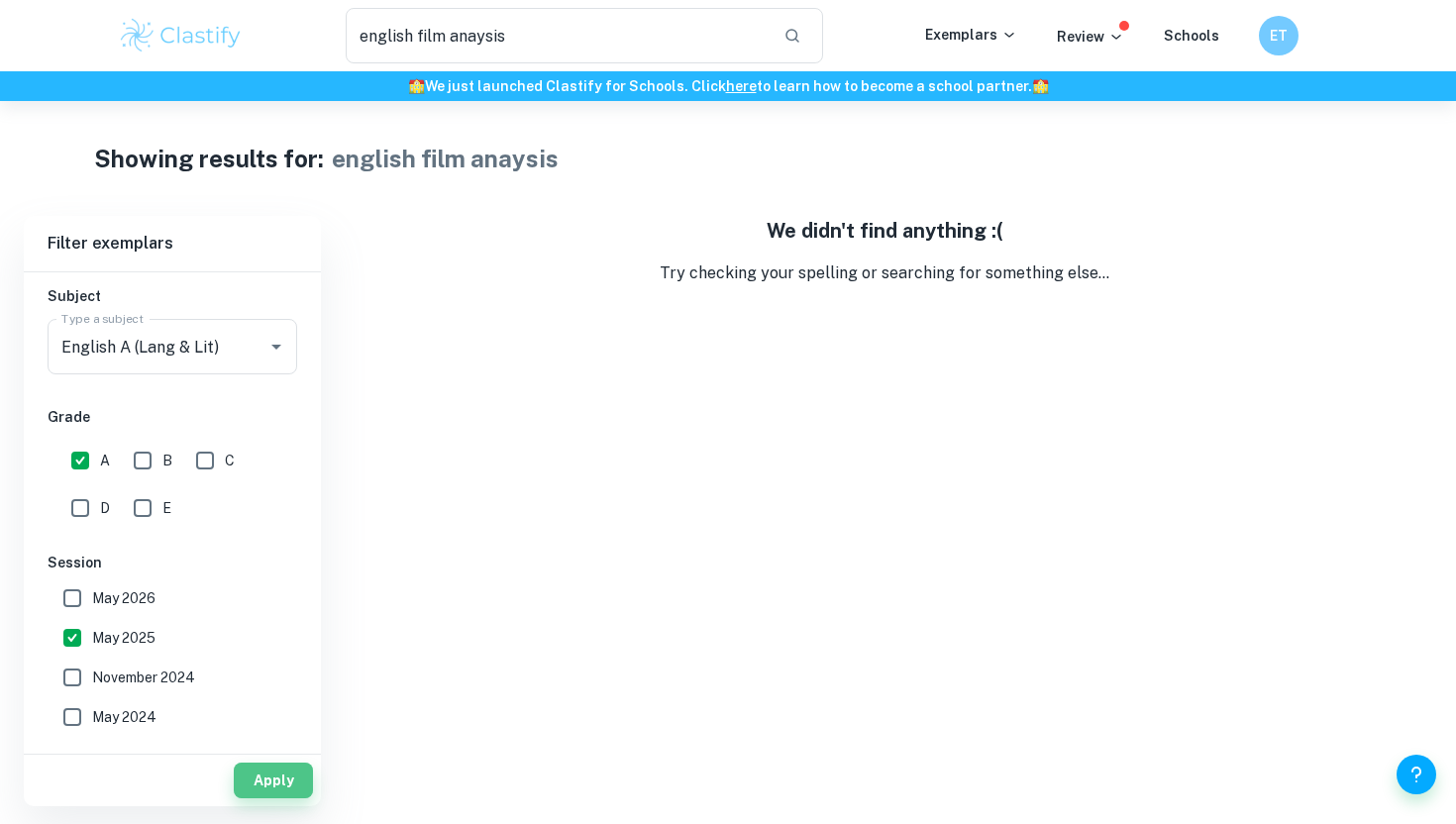click on "Apply" at bounding box center [273, 780] 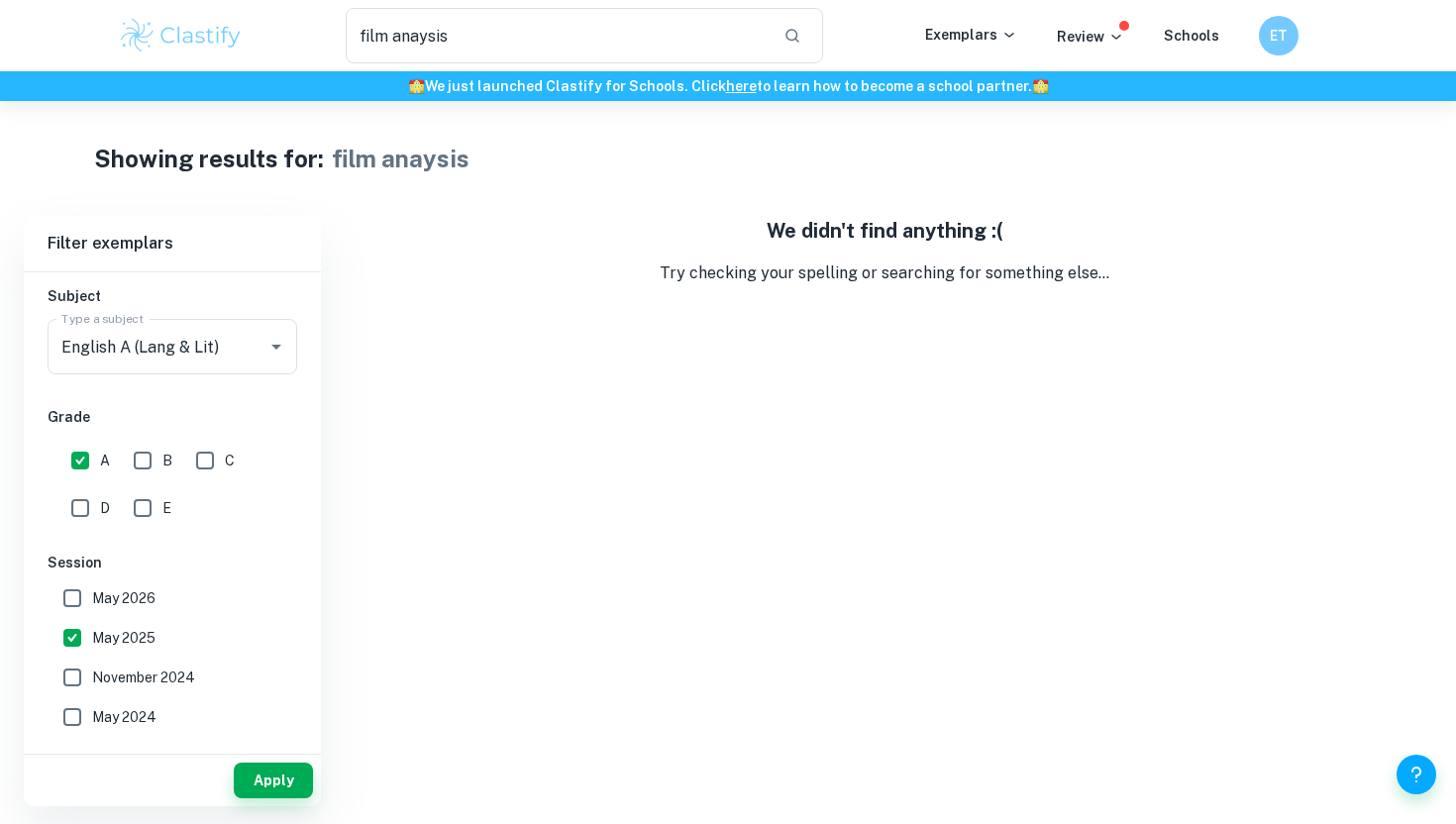 type on "film anaysis EE" 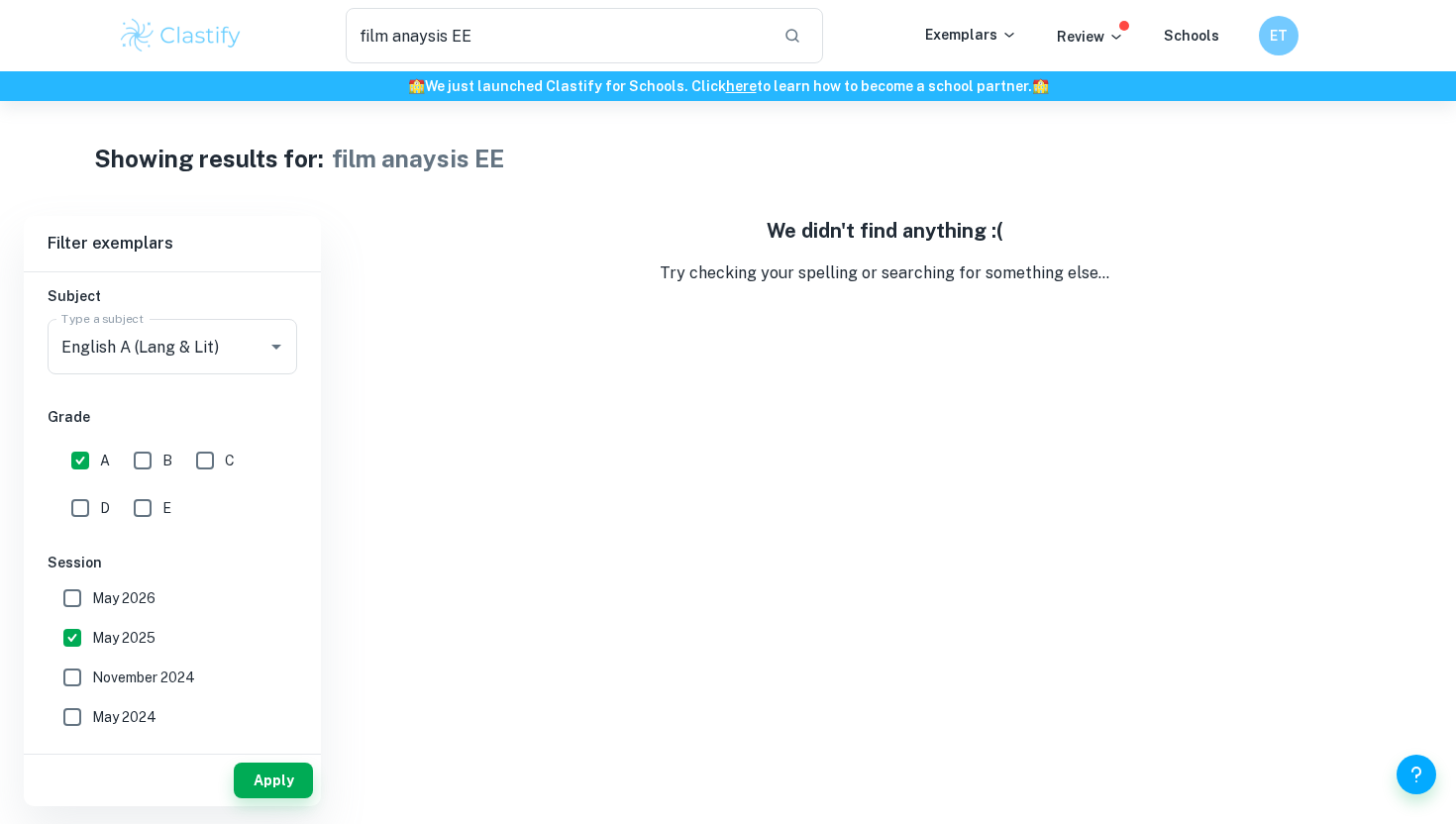 type 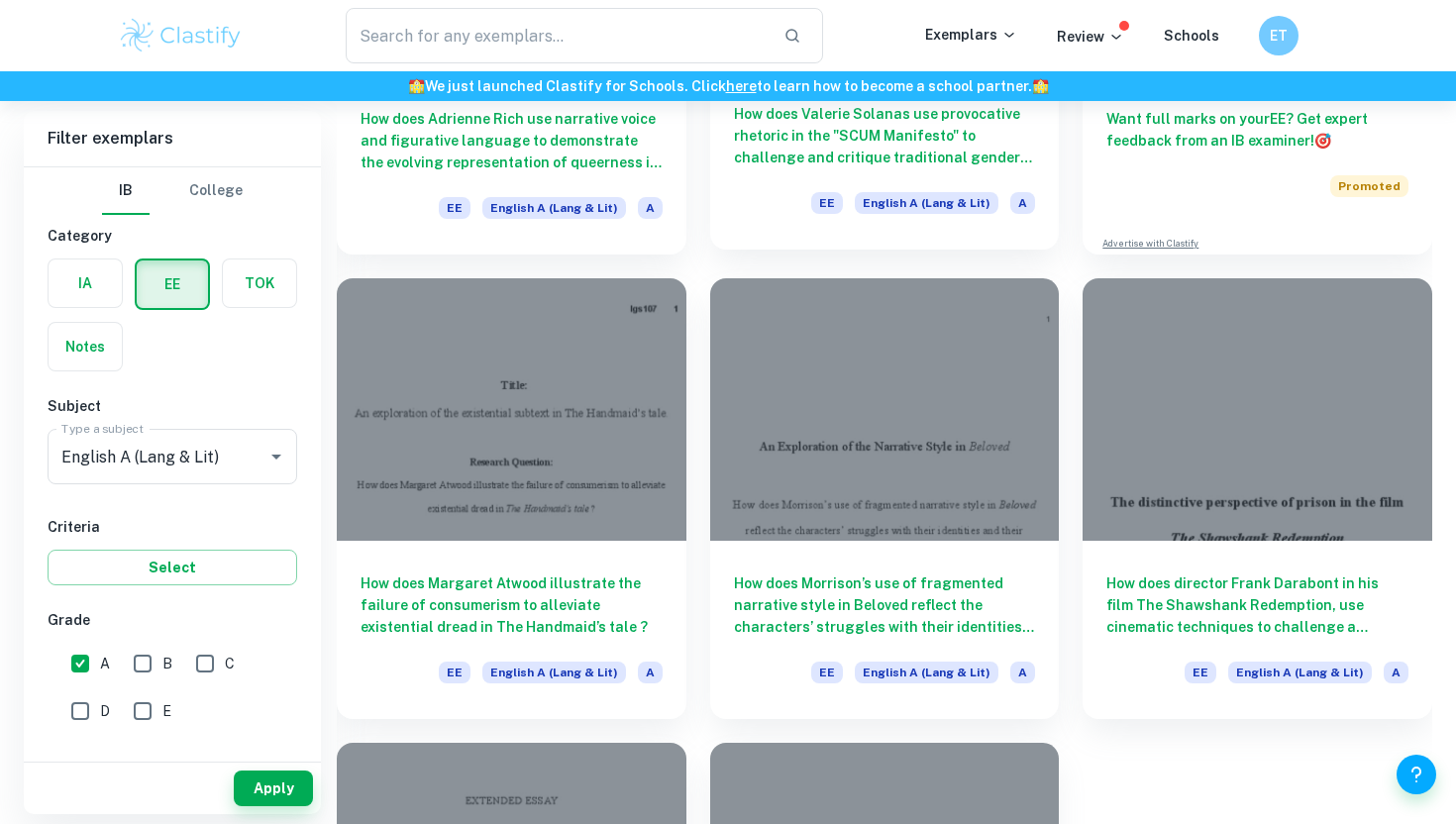 scroll, scrollTop: 451, scrollLeft: 0, axis: vertical 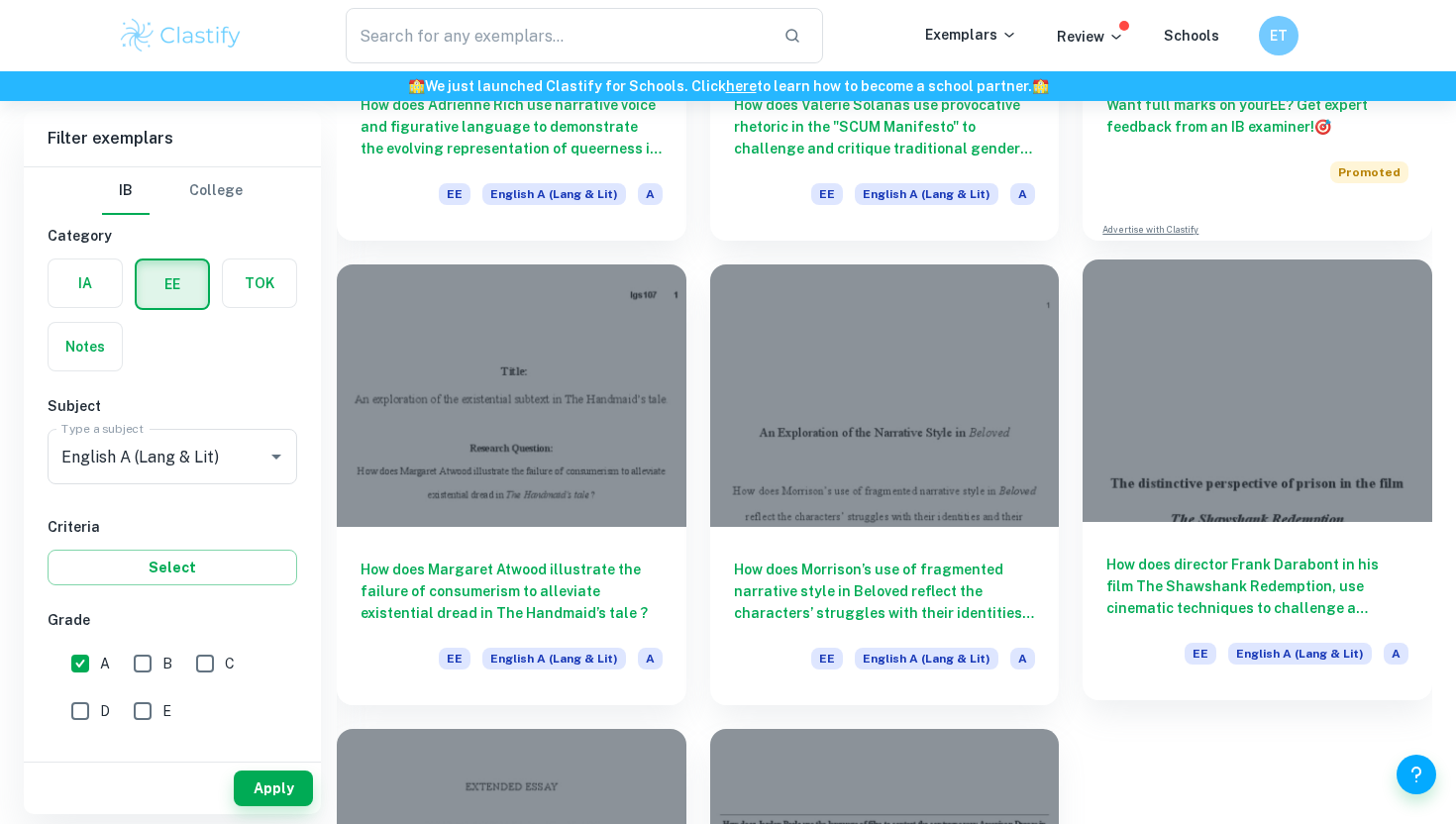click at bounding box center [1257, 390] 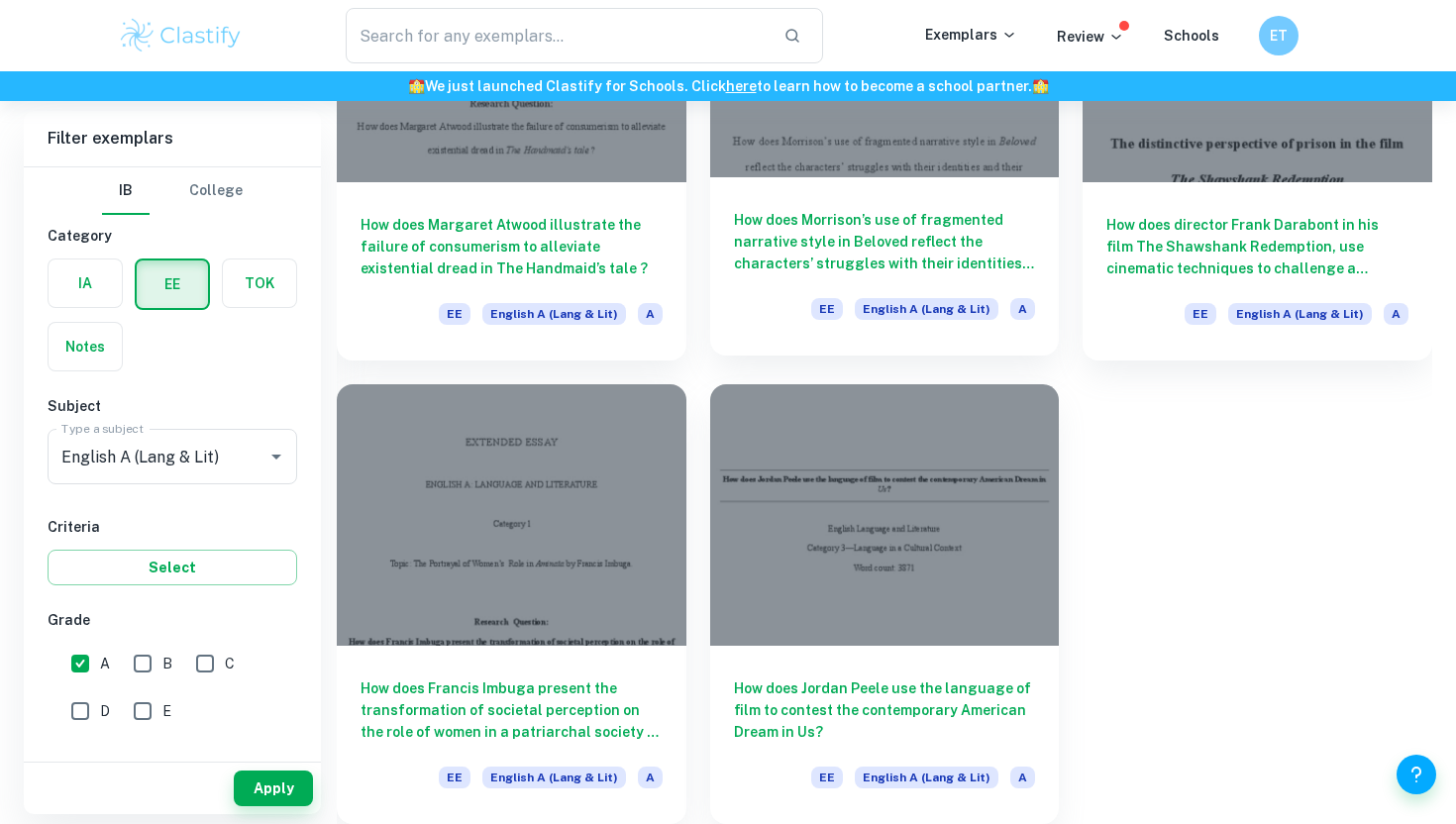 scroll, scrollTop: 789, scrollLeft: 0, axis: vertical 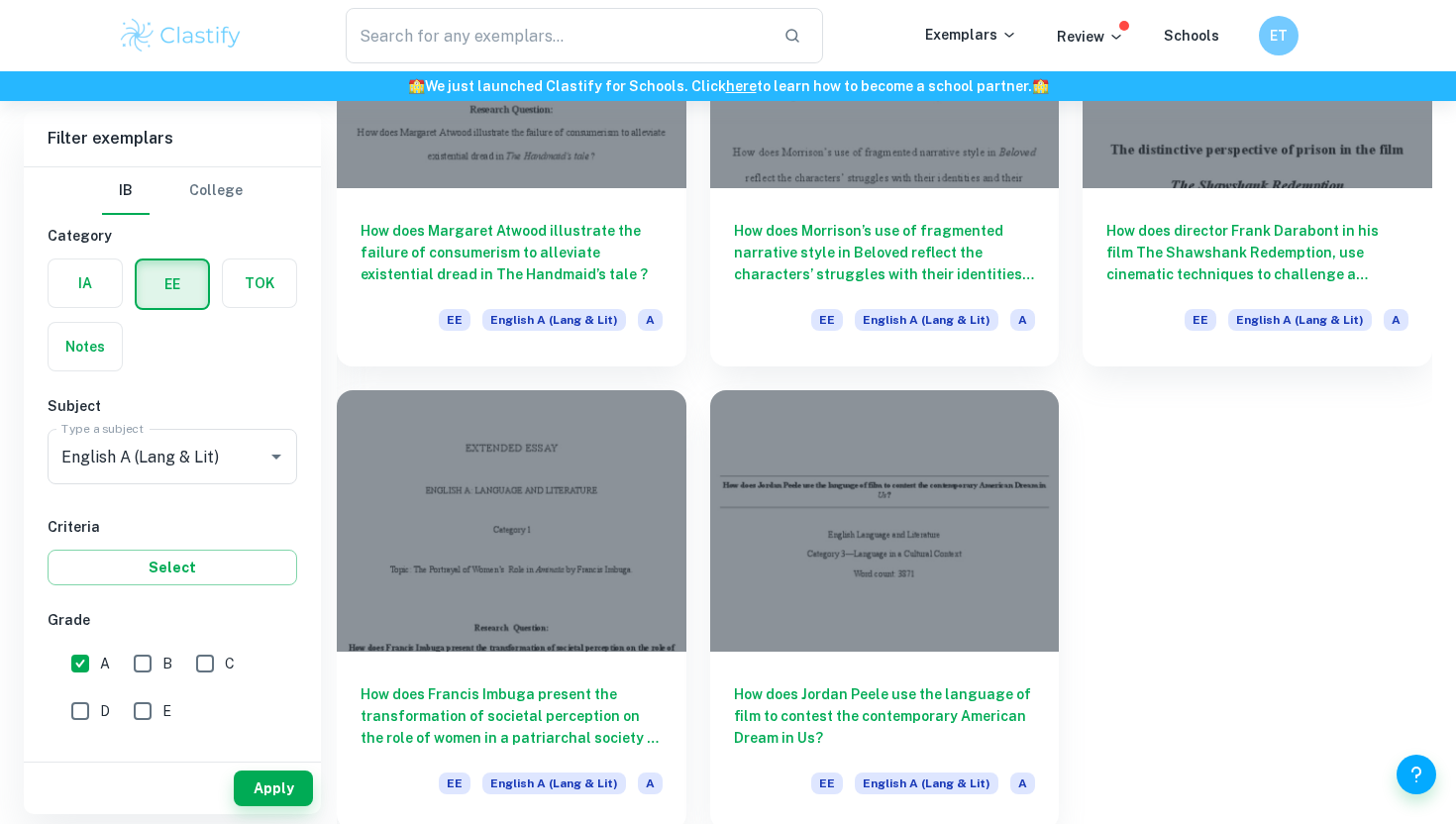 click on "B" at bounding box center (143, 664) 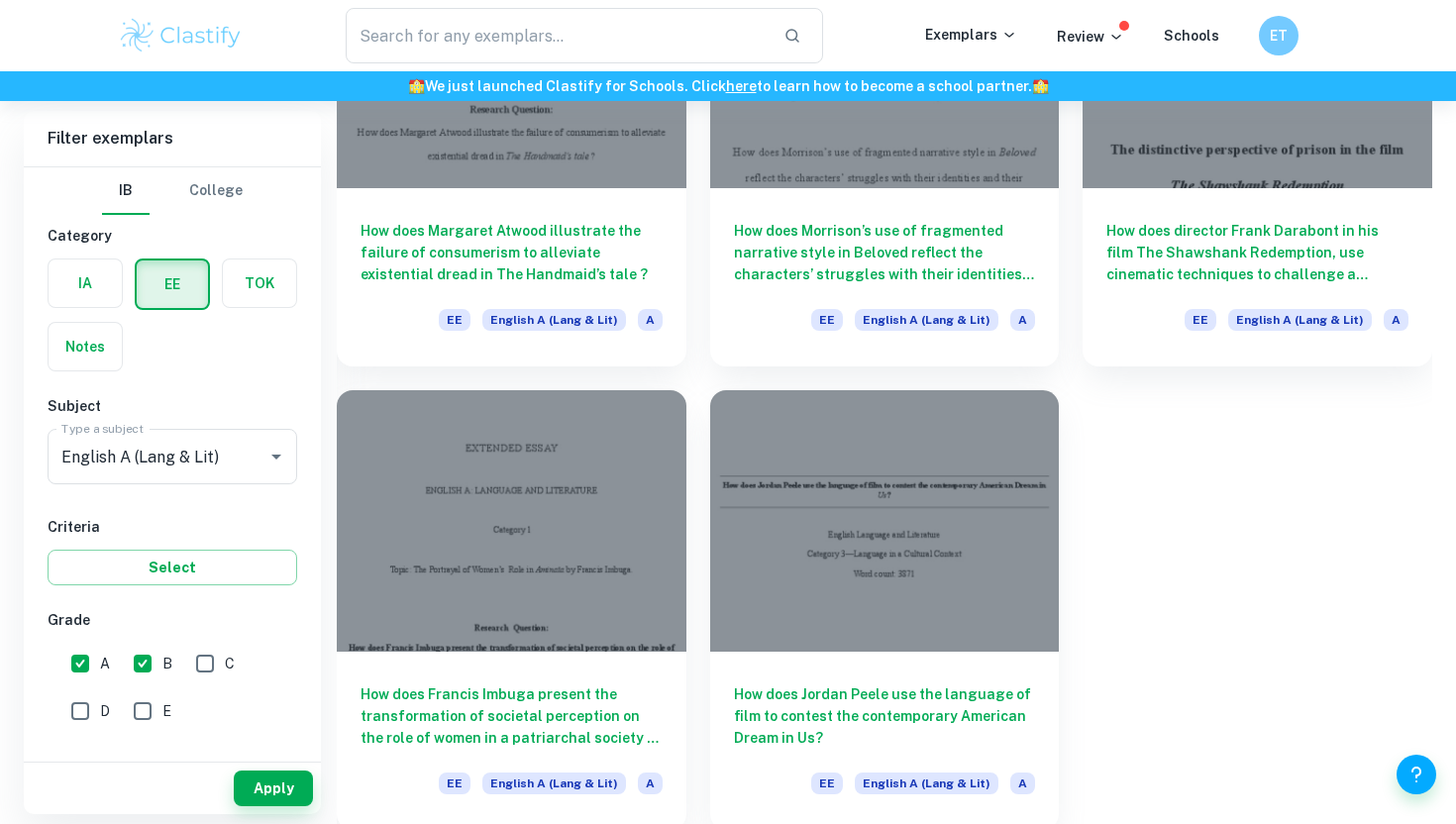 click on "A" at bounding box center [80, 664] 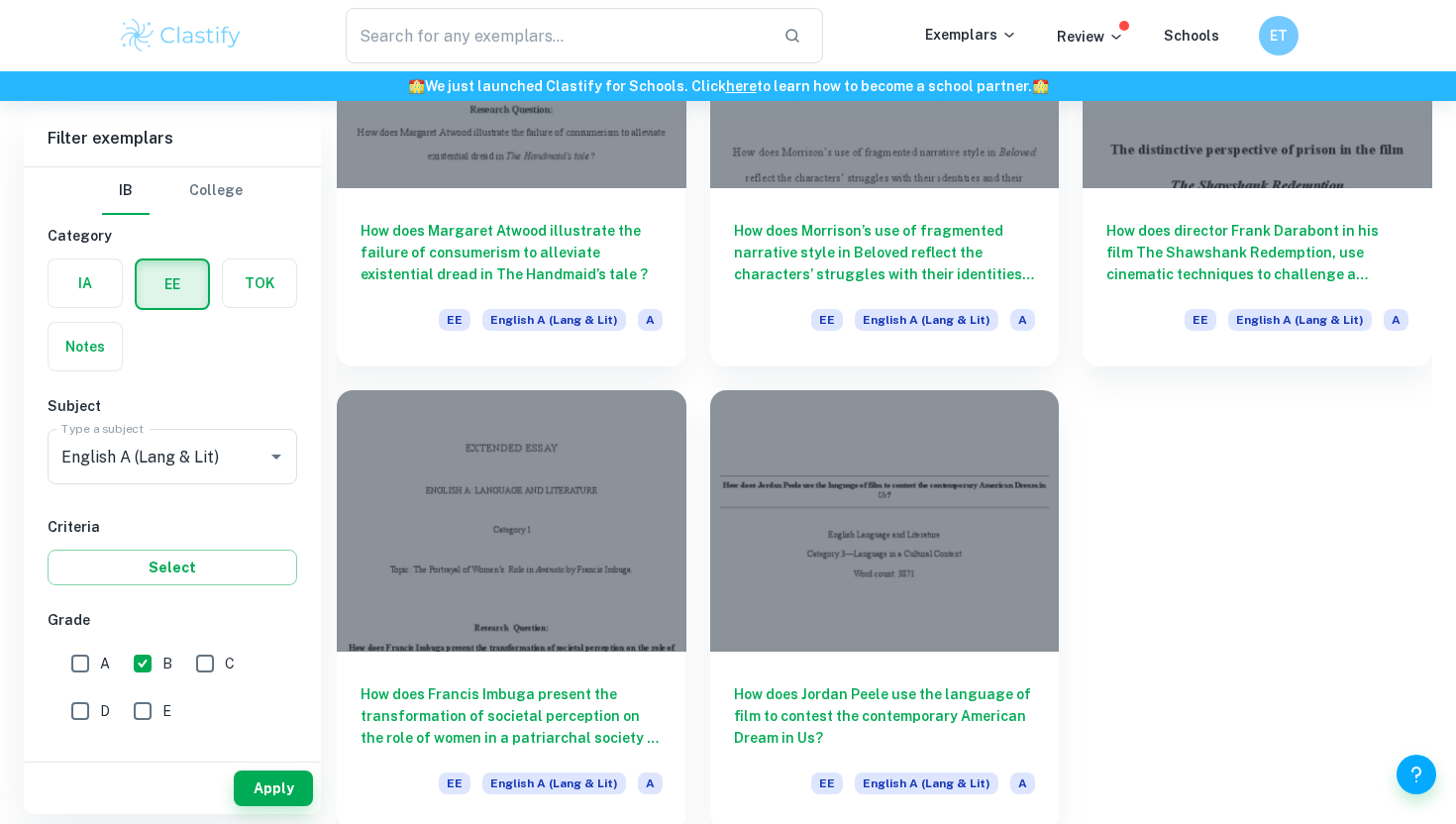 click on "A" at bounding box center [80, 664] 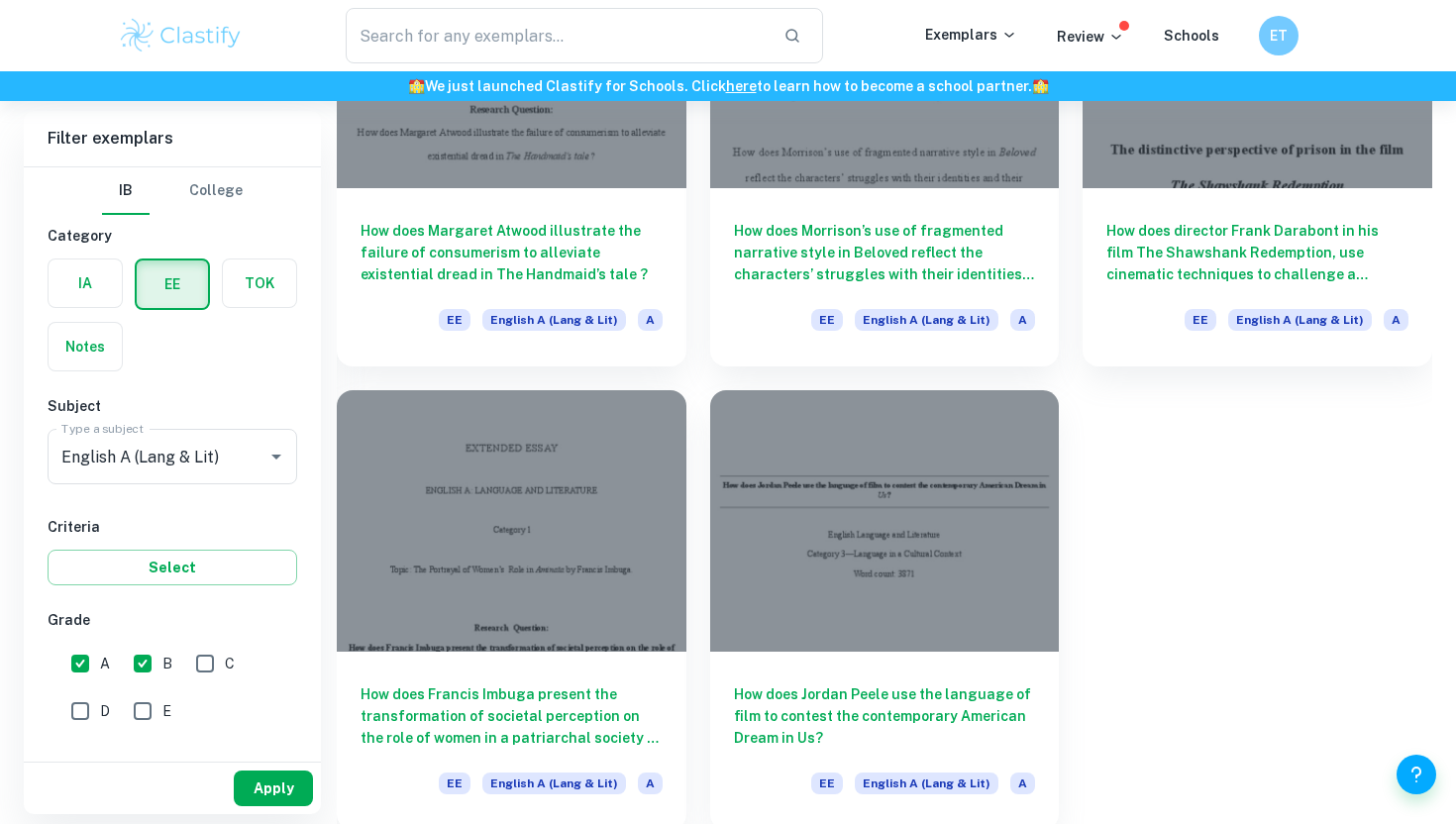 click on "Apply" at bounding box center [273, 788] 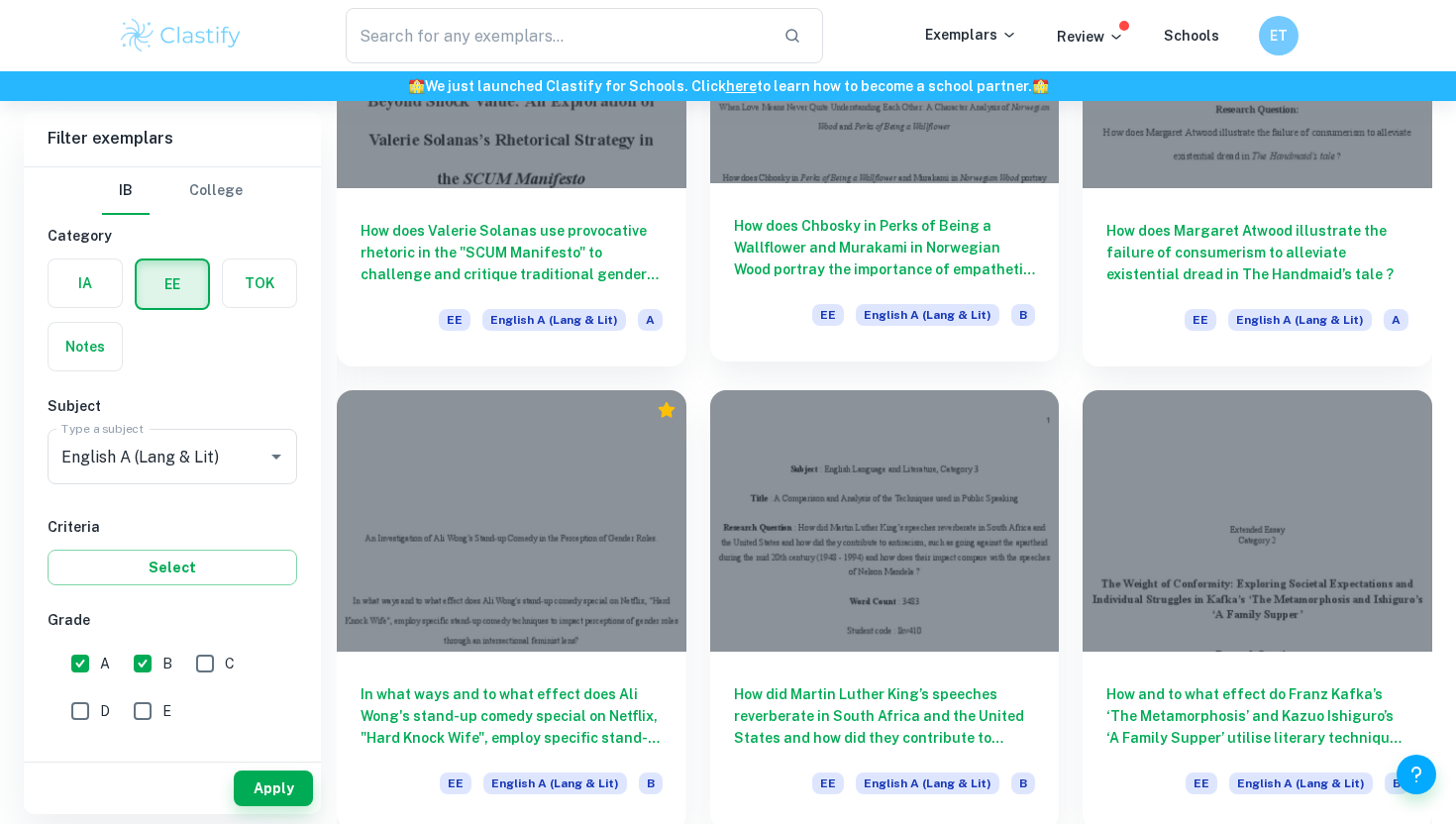 scroll, scrollTop: 0, scrollLeft: 0, axis: both 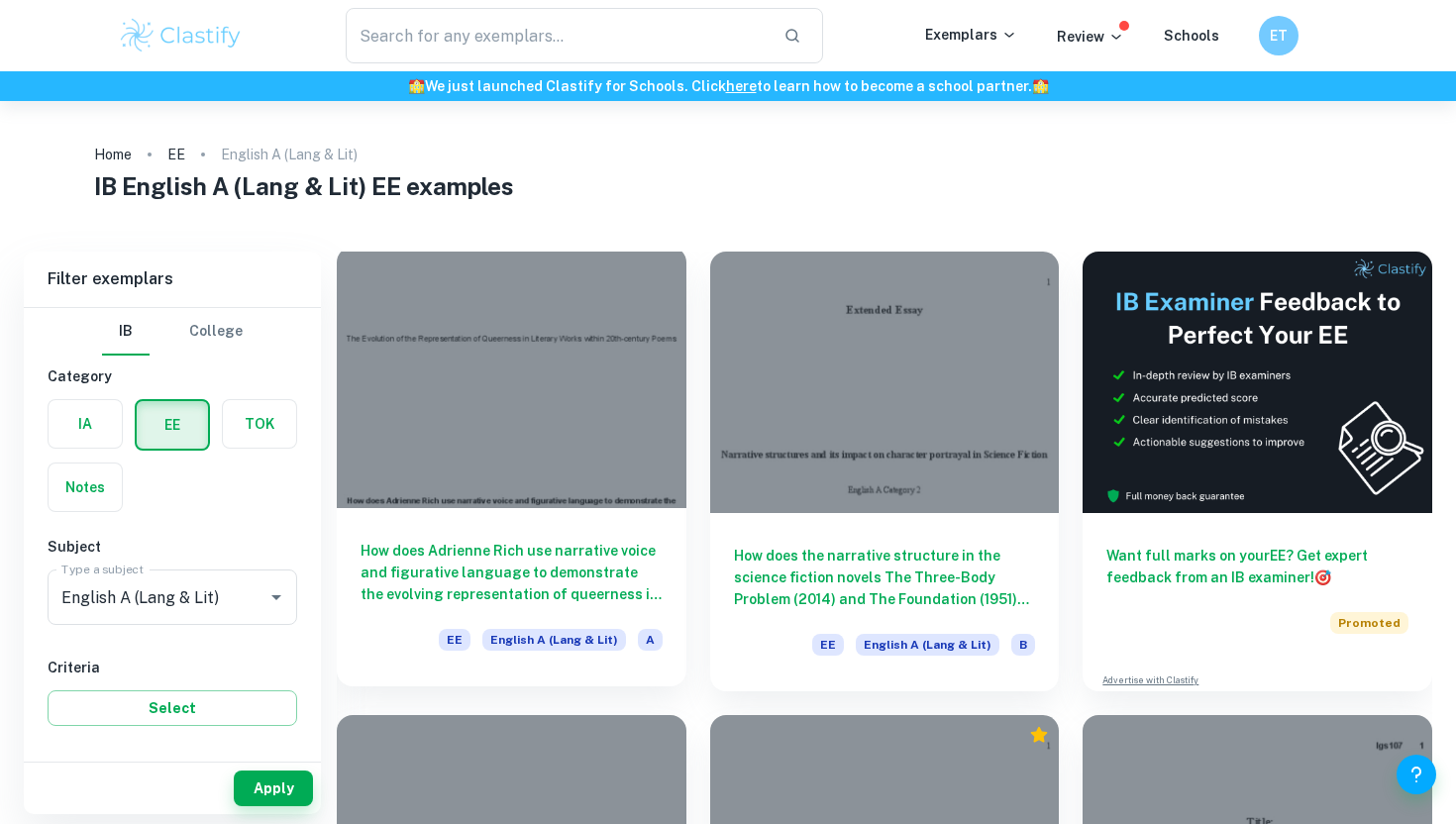 click at bounding box center [511, 377] 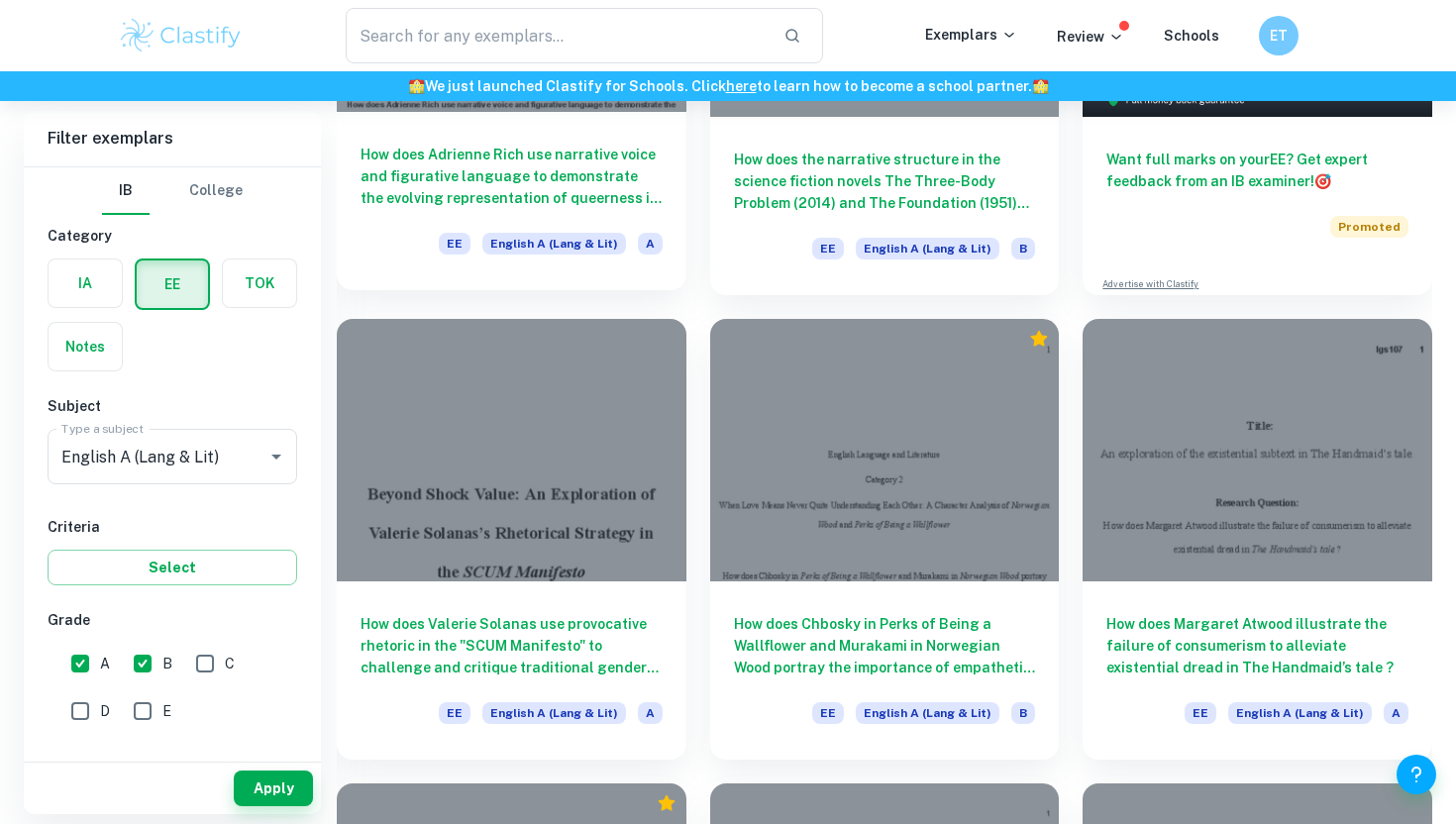 scroll, scrollTop: 630, scrollLeft: 0, axis: vertical 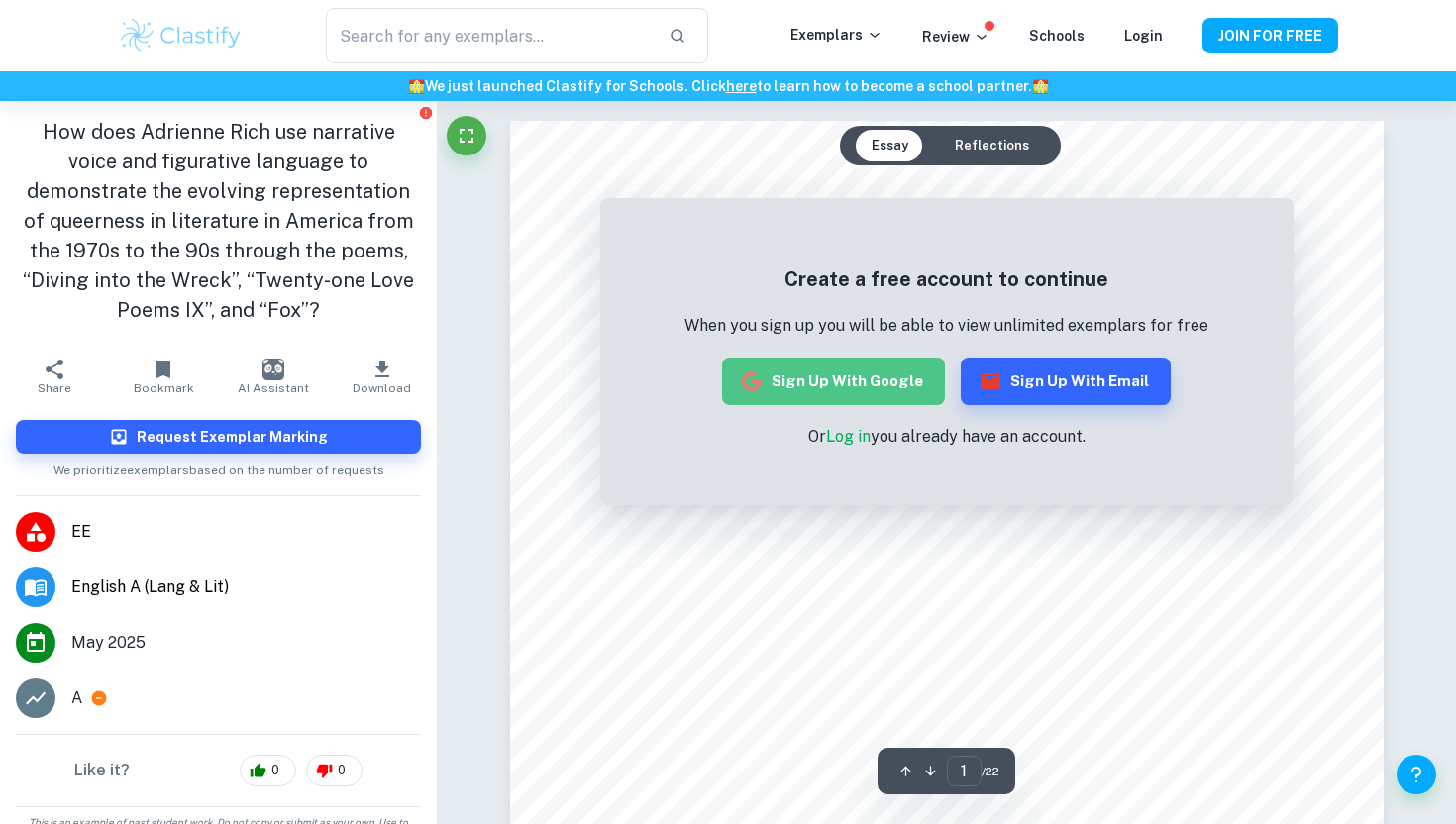 click on "Sign up with Google" at bounding box center [833, 381] 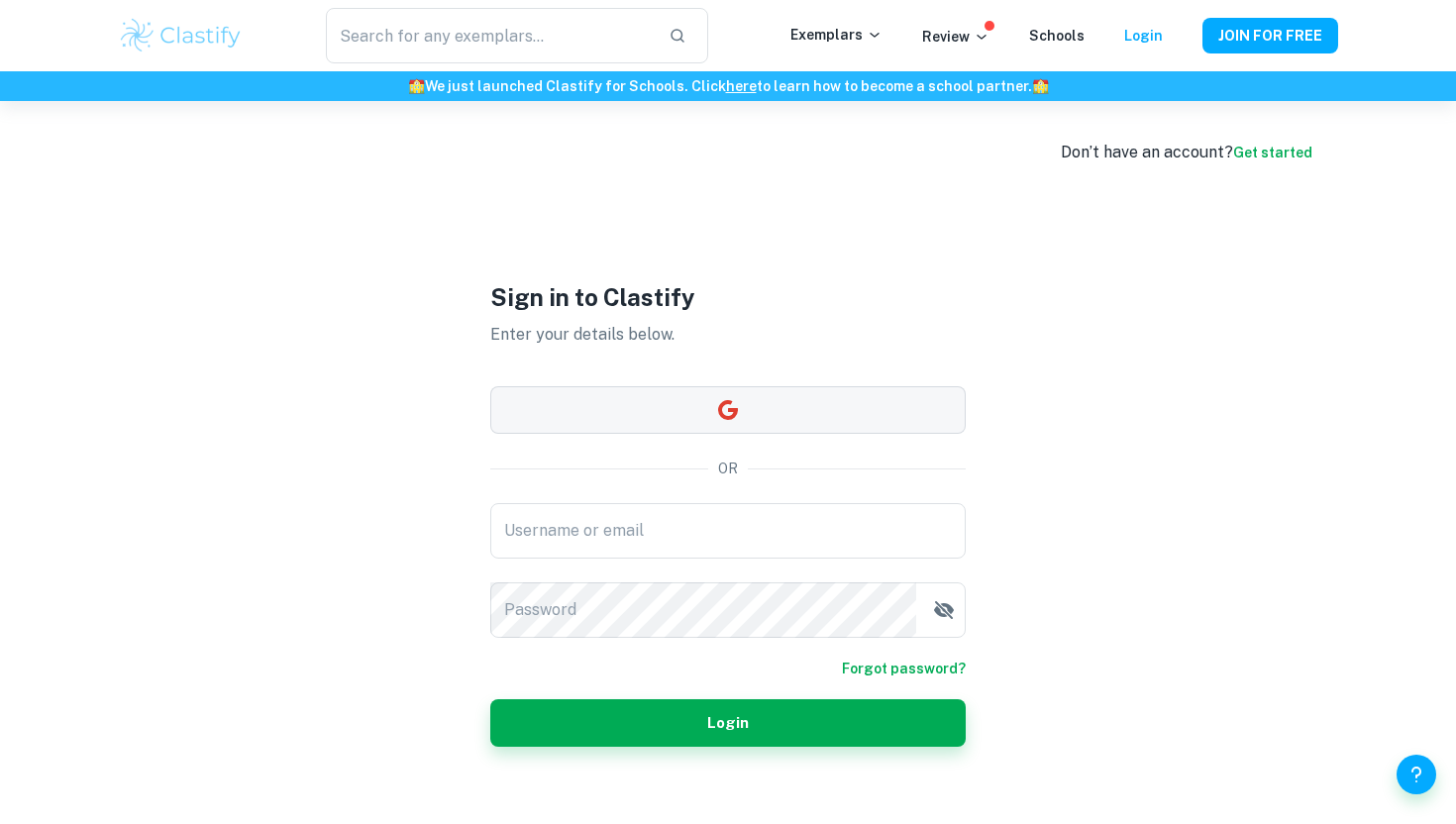 scroll, scrollTop: 0, scrollLeft: 0, axis: both 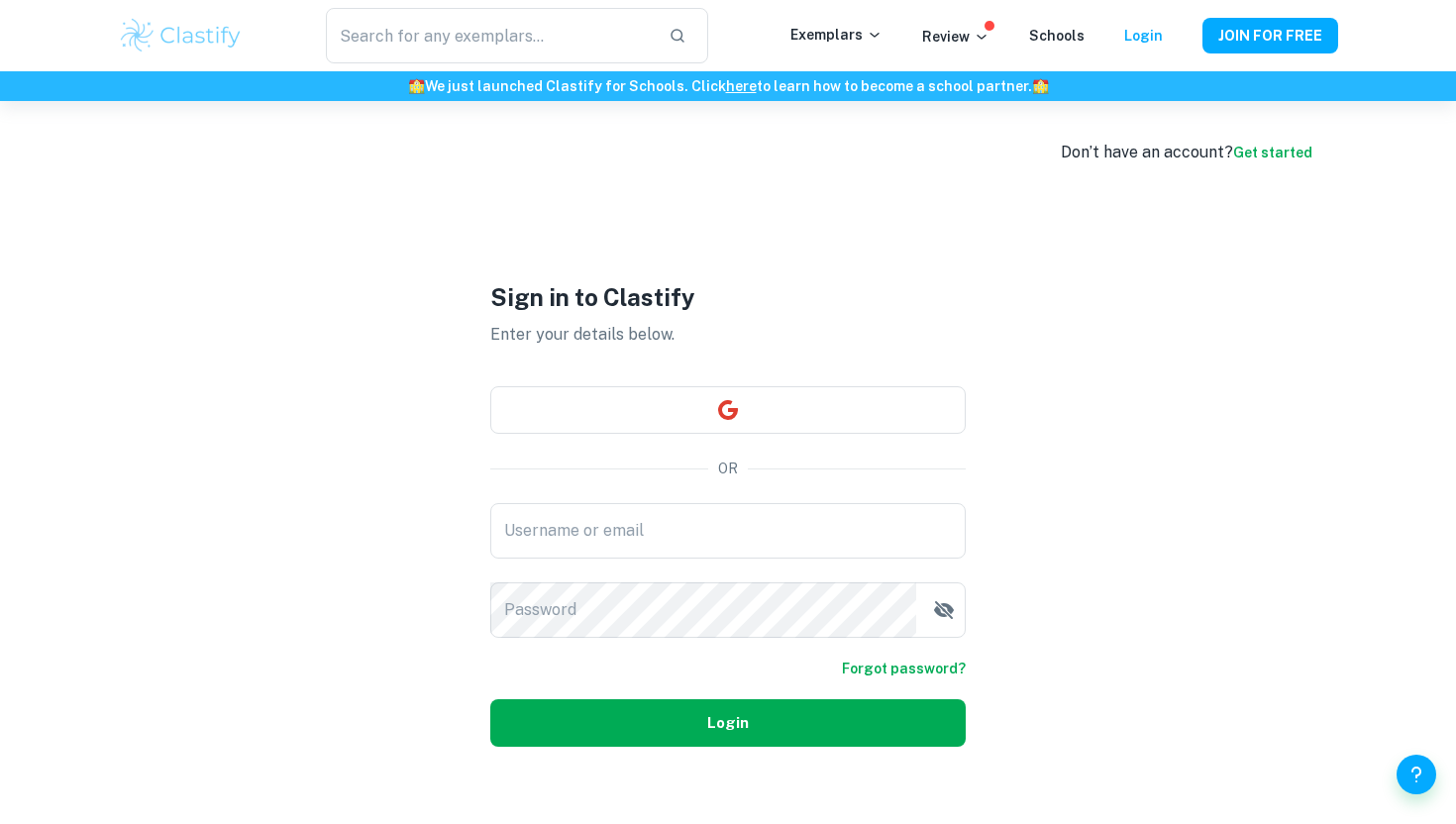 type on "[USERNAME]@example.com" 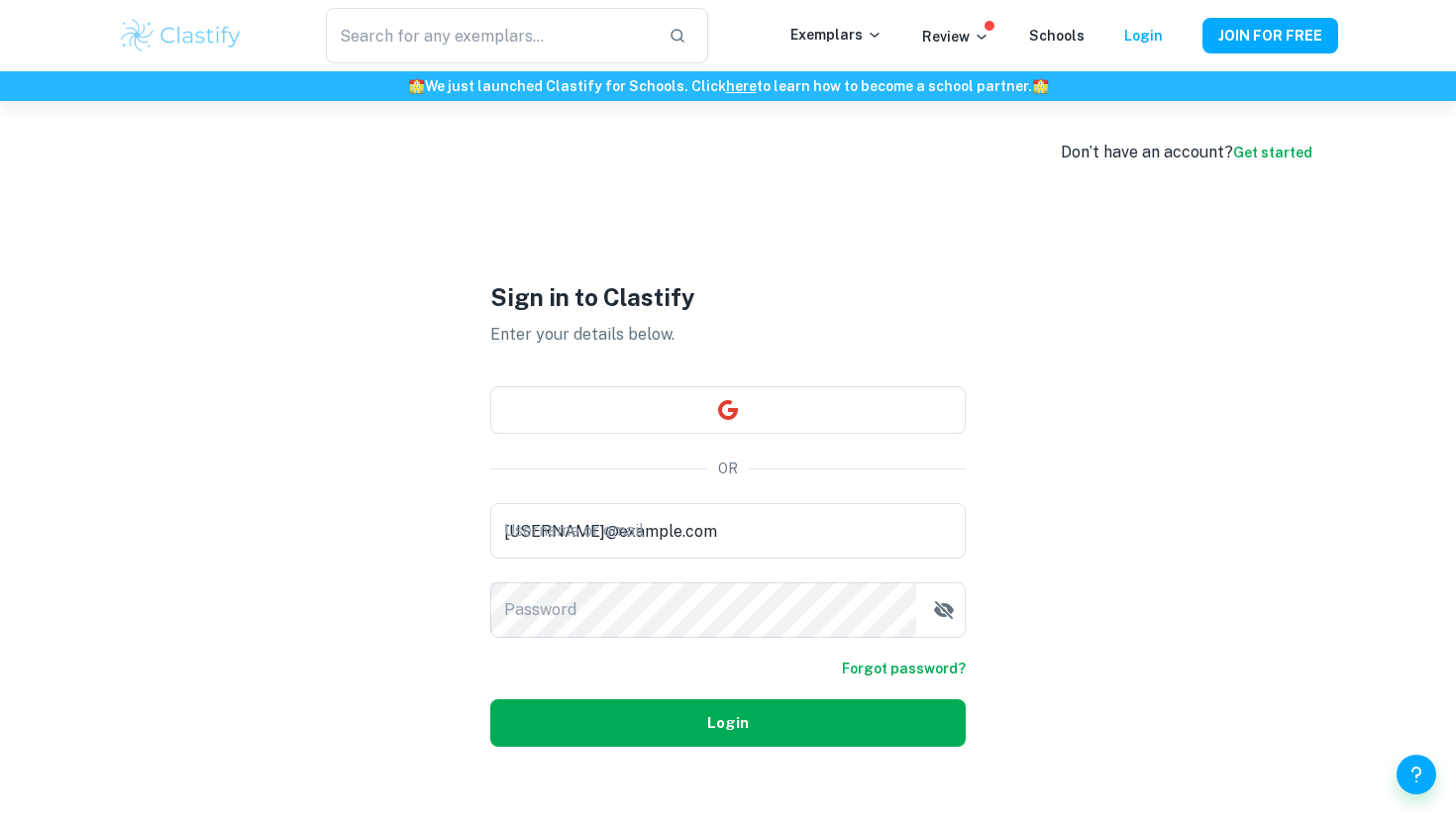 click on "Login" at bounding box center (728, 723) 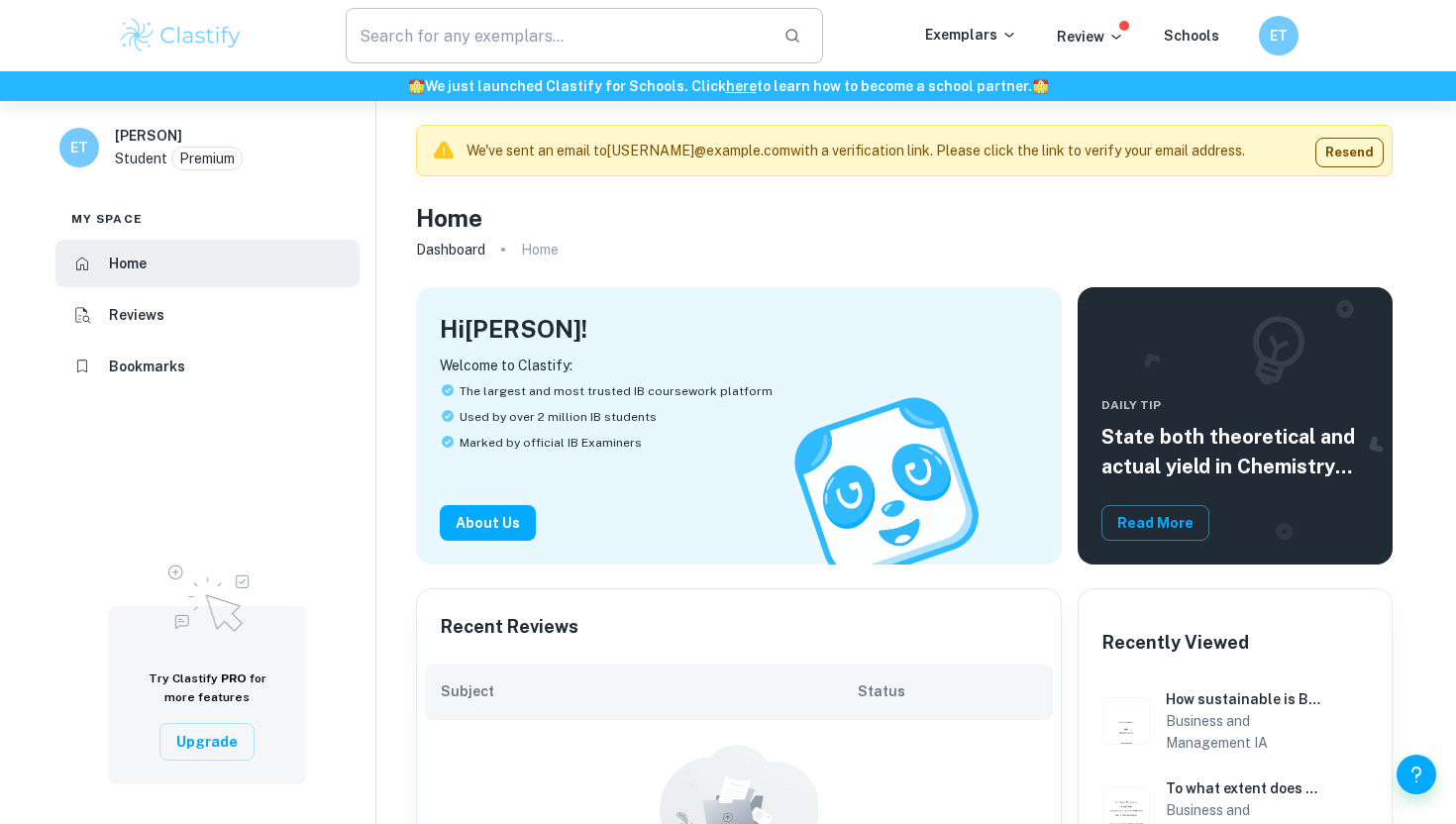 click at bounding box center [557, 36] 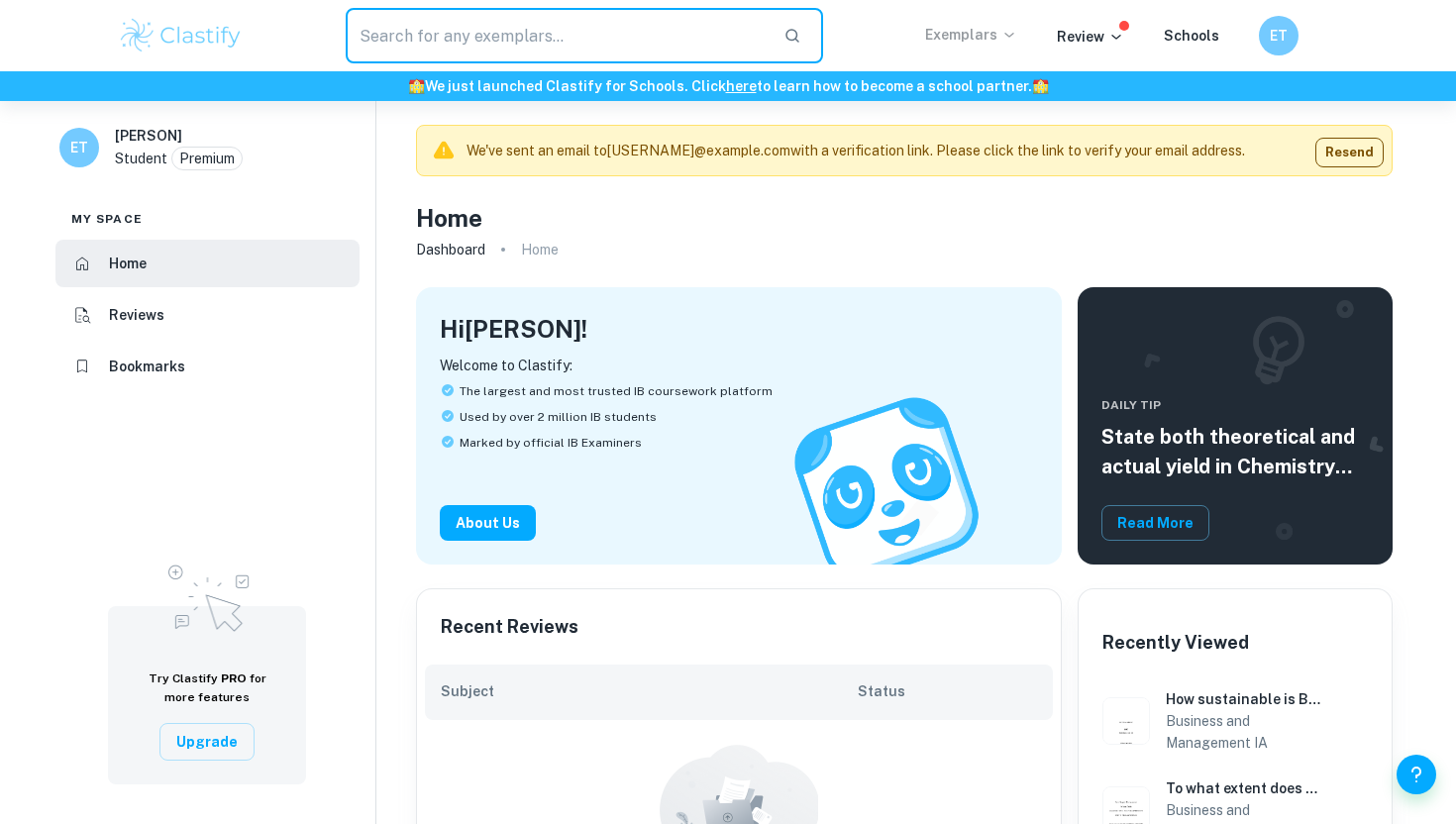 click on "Exemplars" at bounding box center (971, 35) 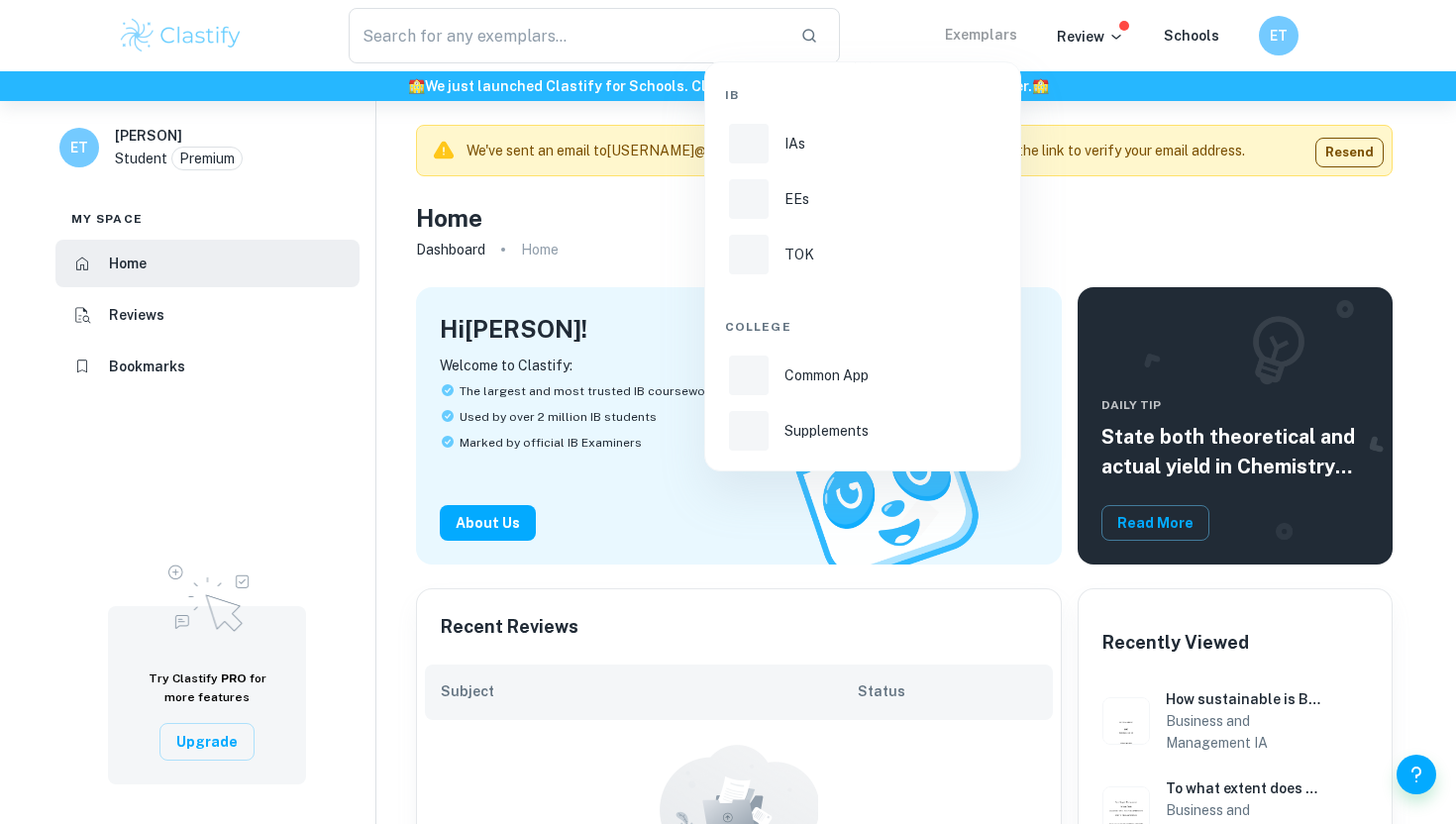 click at bounding box center (728, 412) 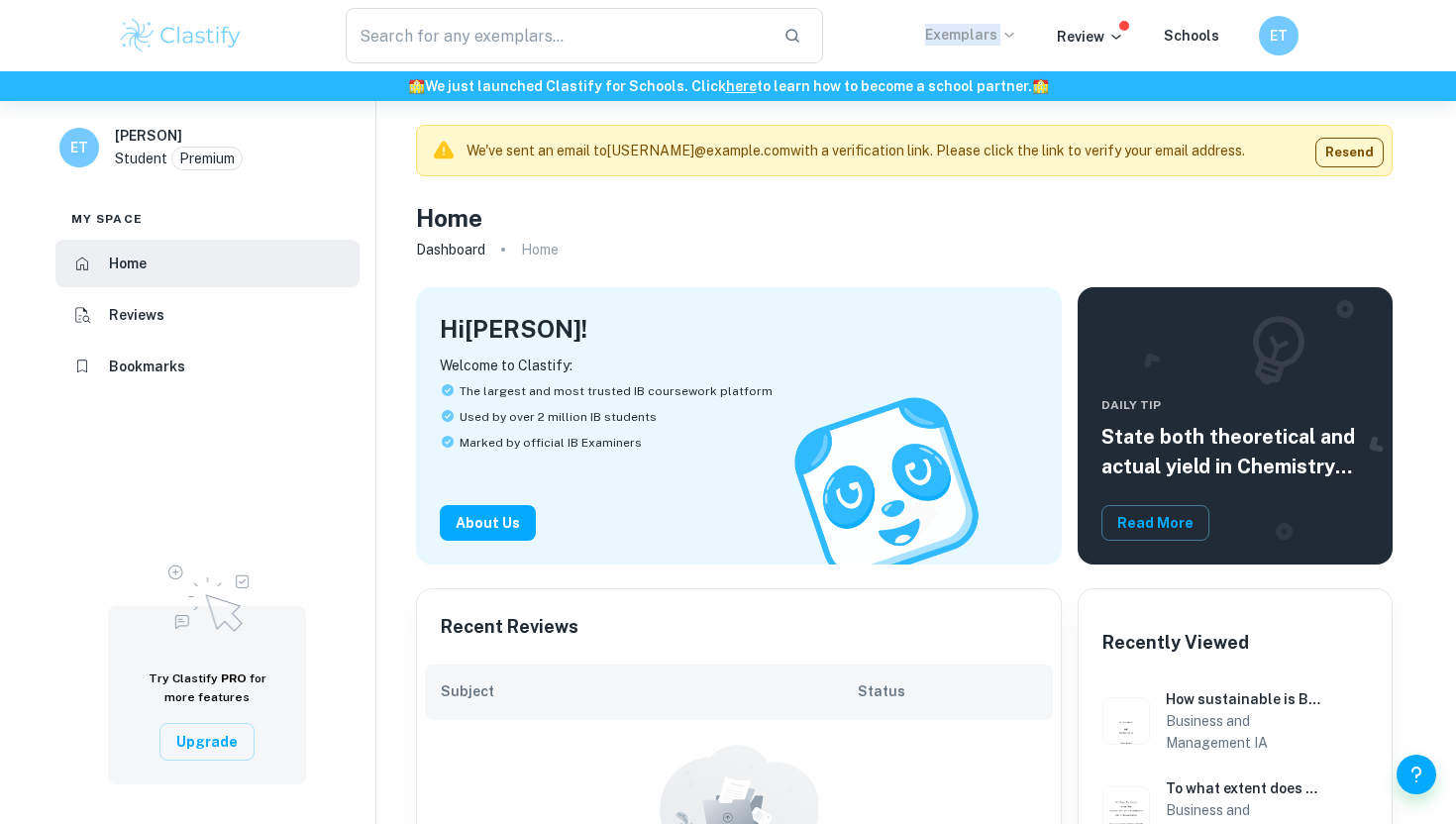 click on "Exemplars" at bounding box center (971, 35) 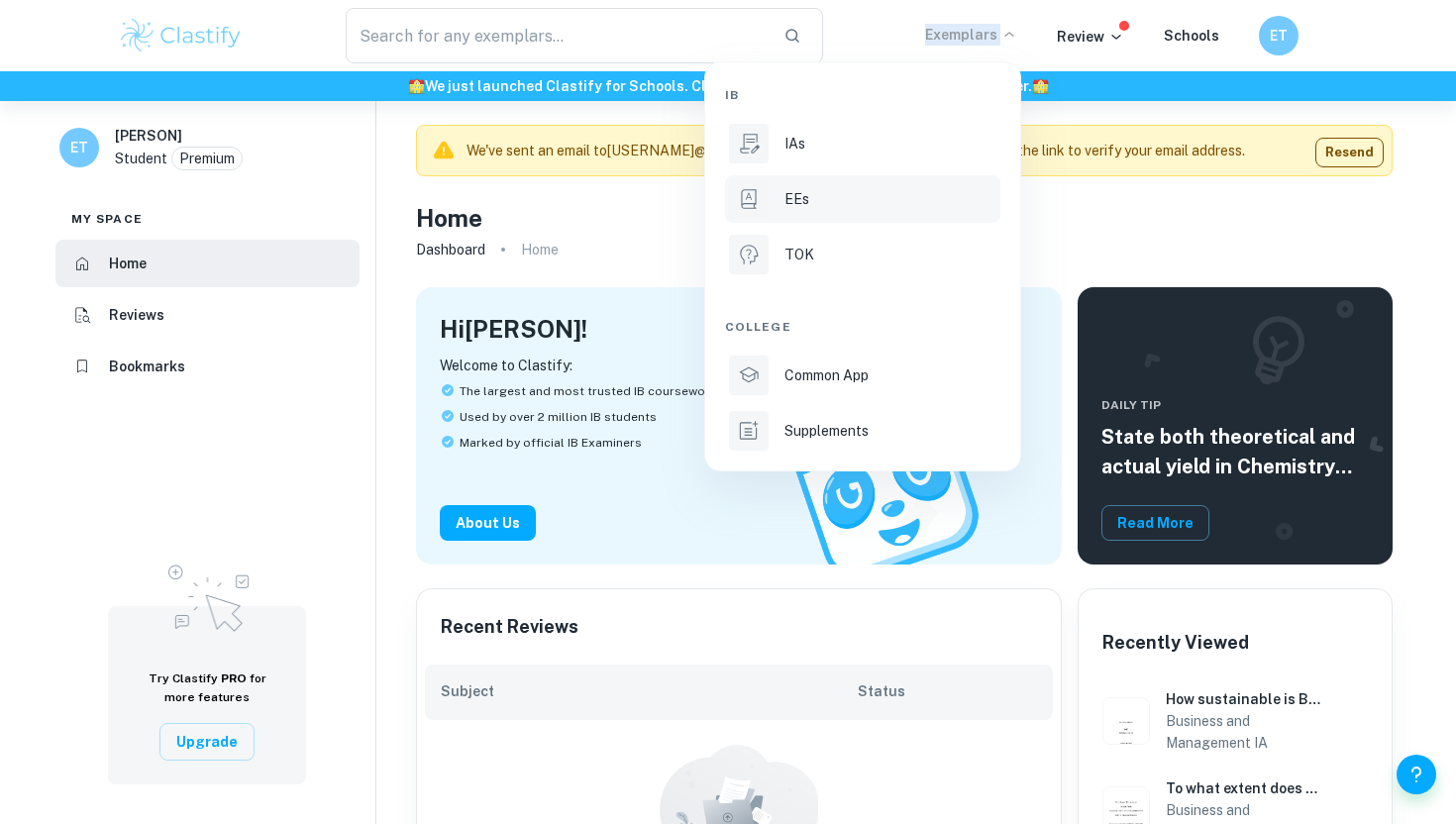 click on "EEs" at bounding box center [863, 199] 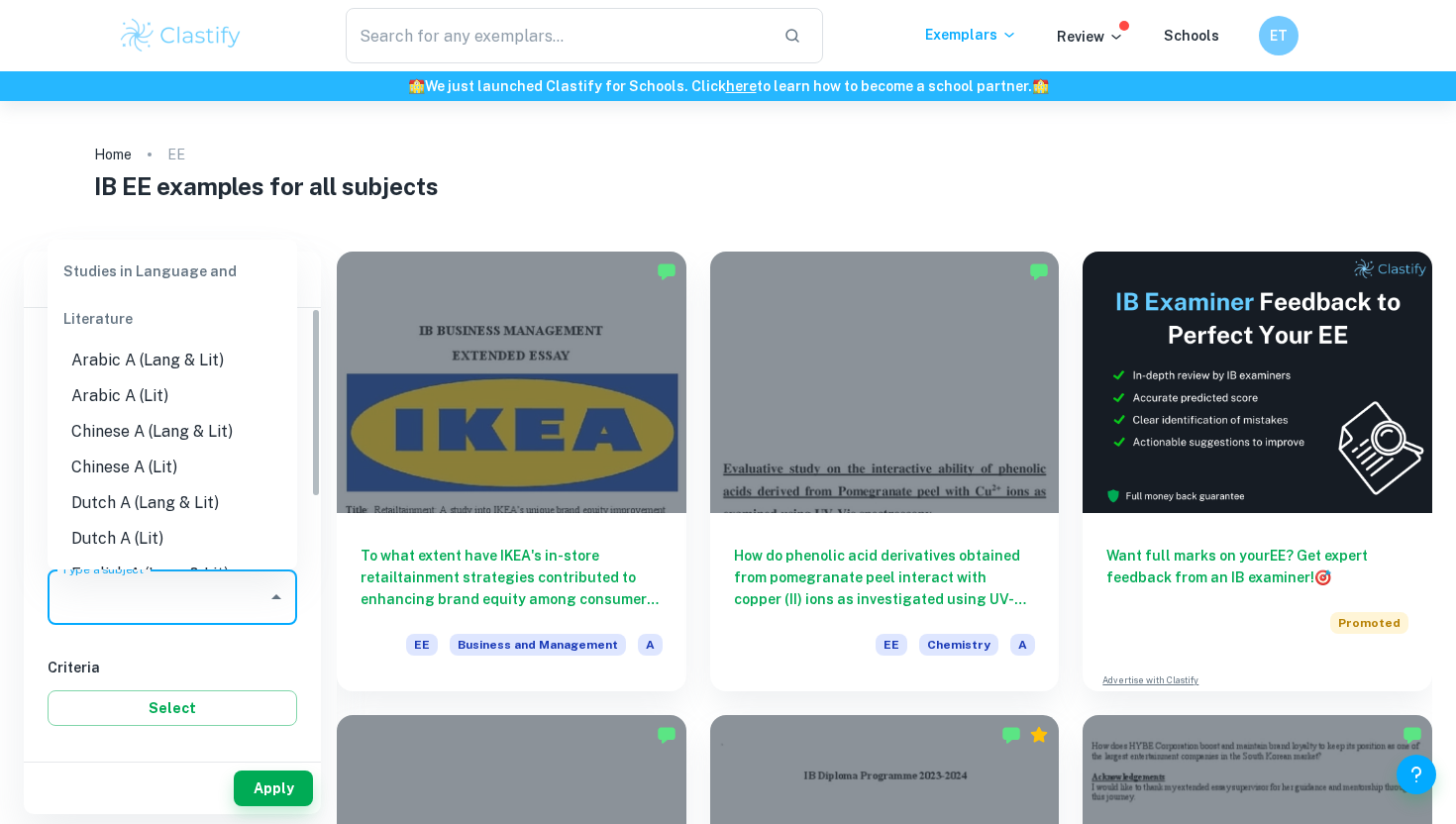 click on "Type a subject" at bounding box center [157, 597] 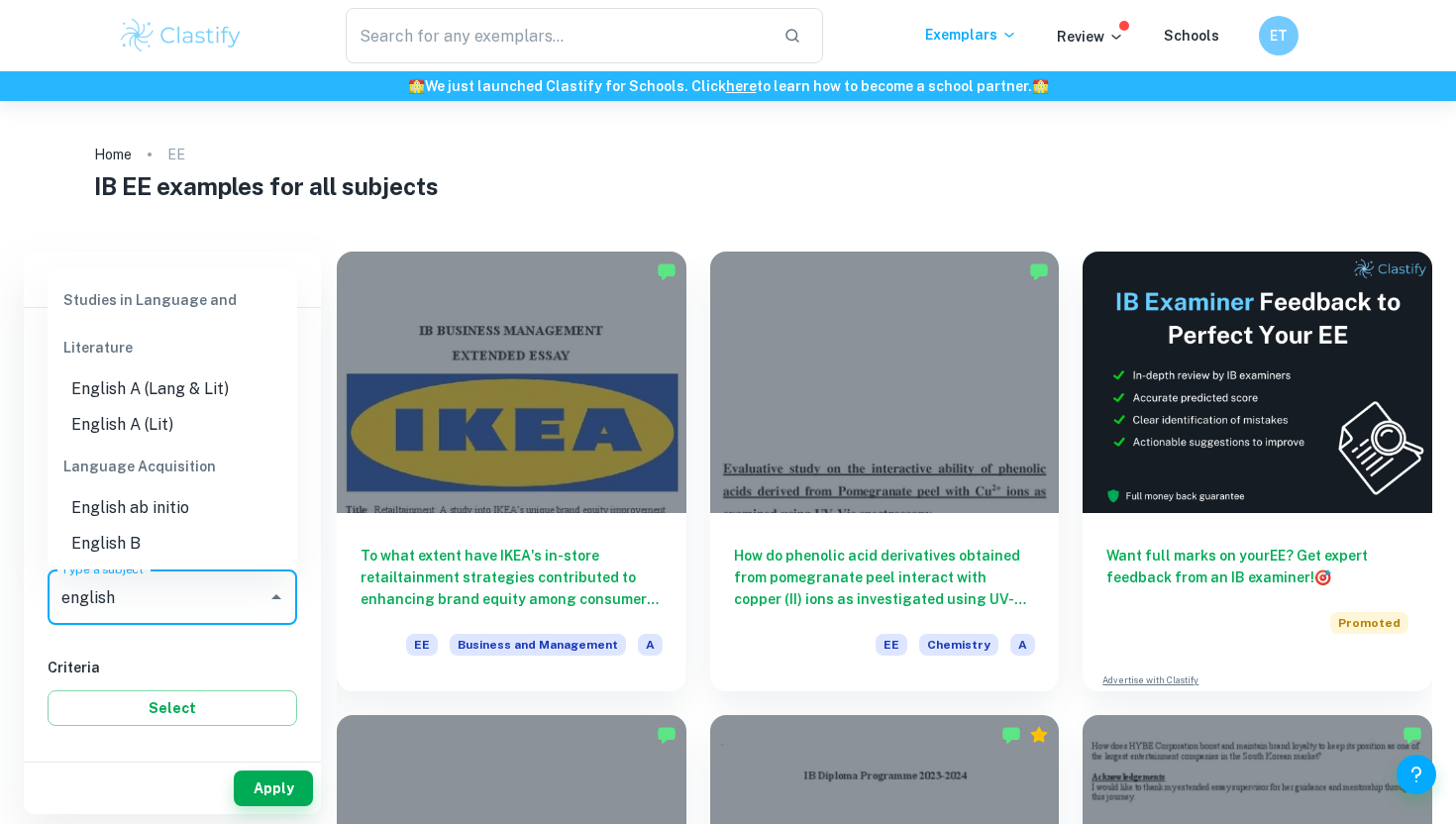 click on "English A (Lang & Lit)" at bounding box center [172, 389] 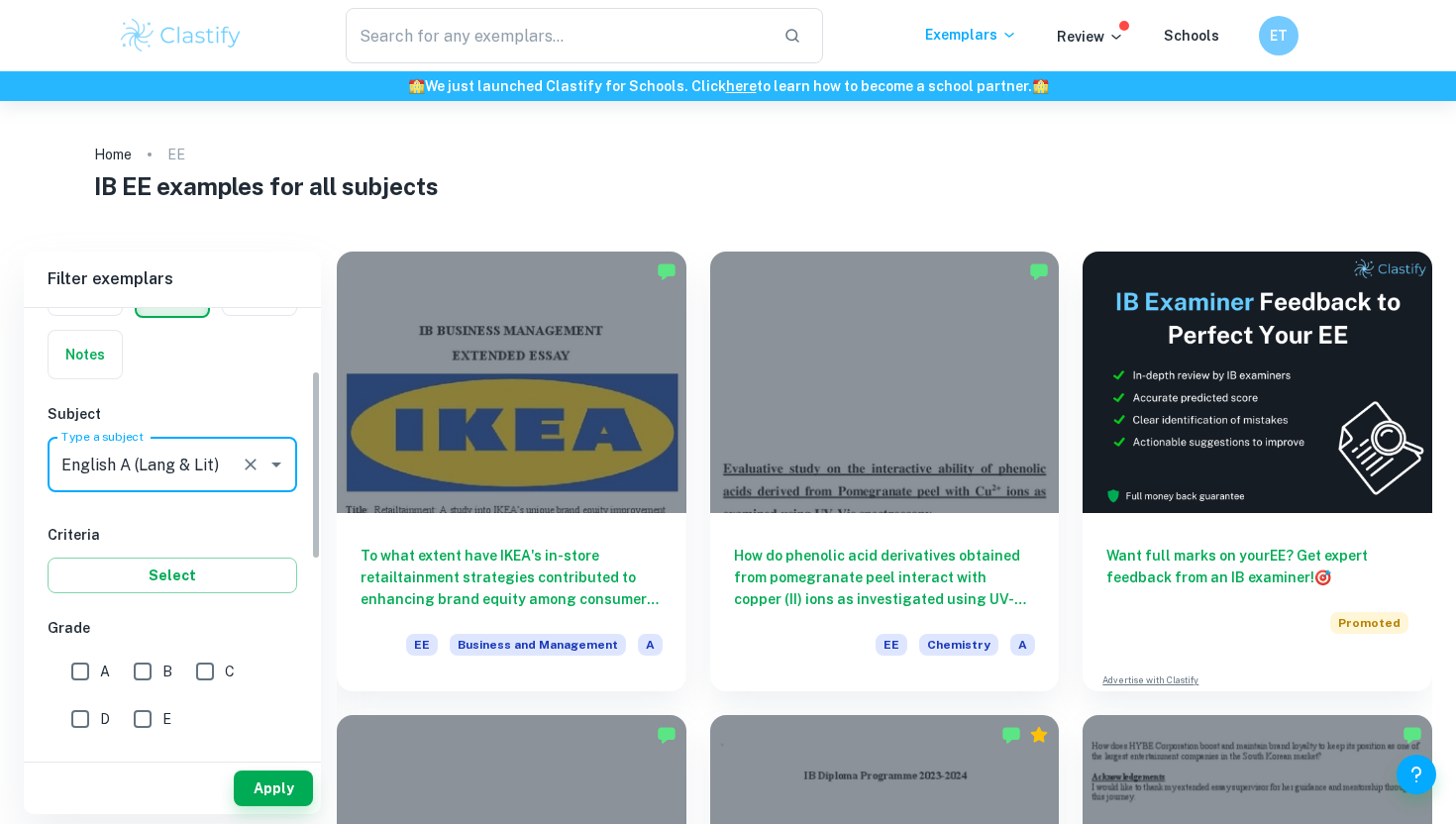 scroll, scrollTop: 149, scrollLeft: 0, axis: vertical 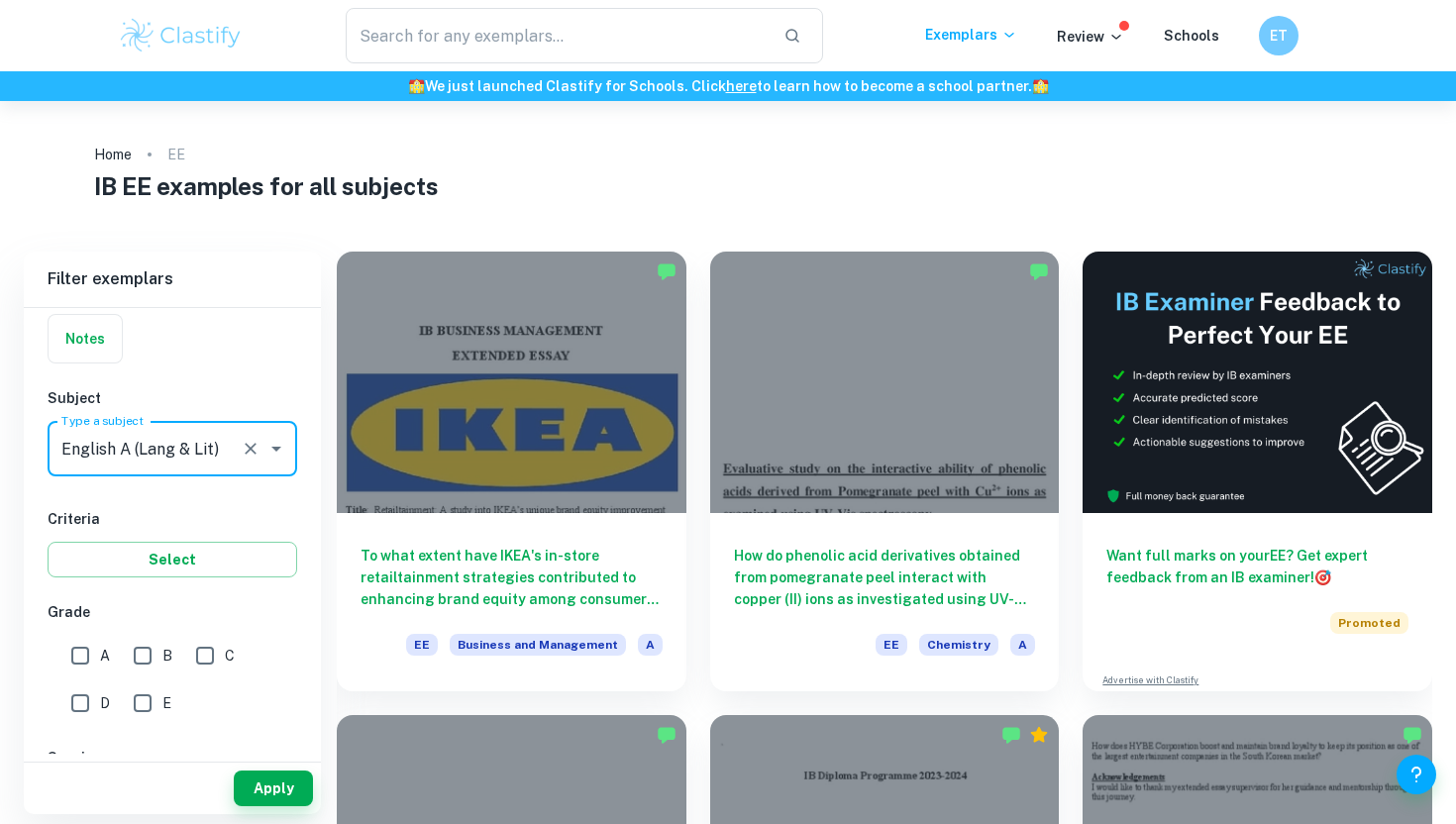 type on "English A (Lang & Lit)" 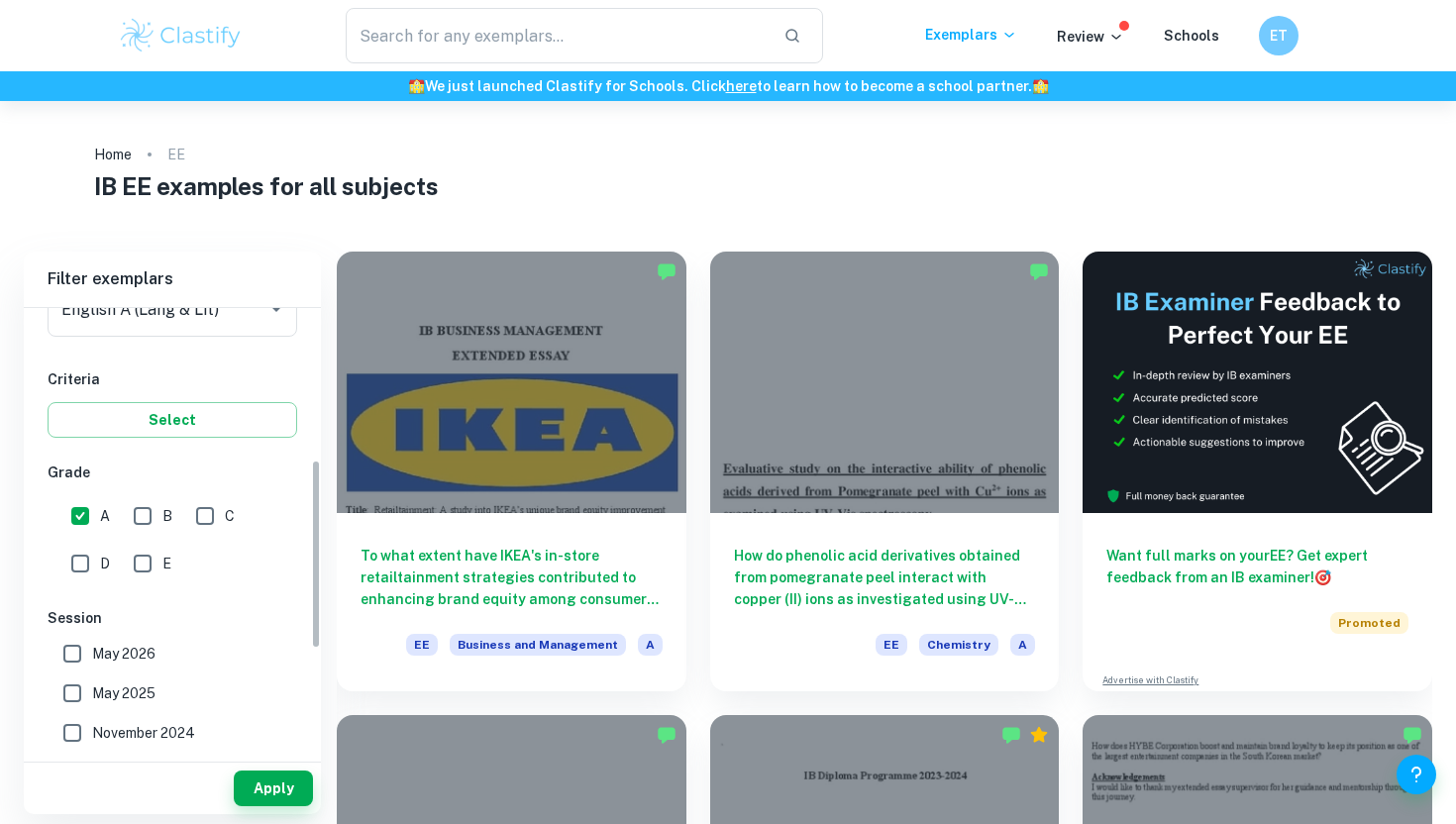 scroll, scrollTop: 359, scrollLeft: 0, axis: vertical 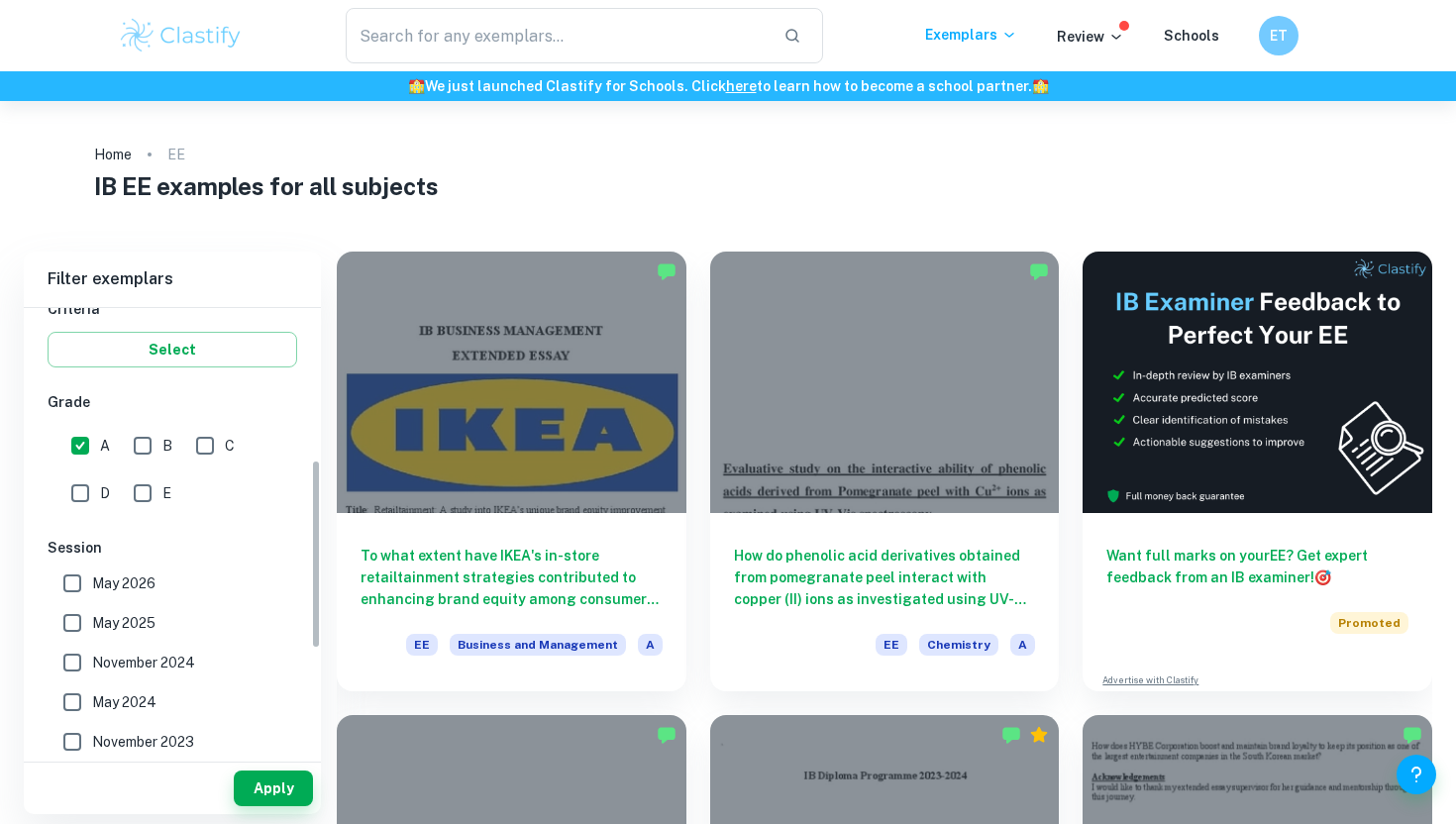 click on "May 2025" at bounding box center [166, 623] 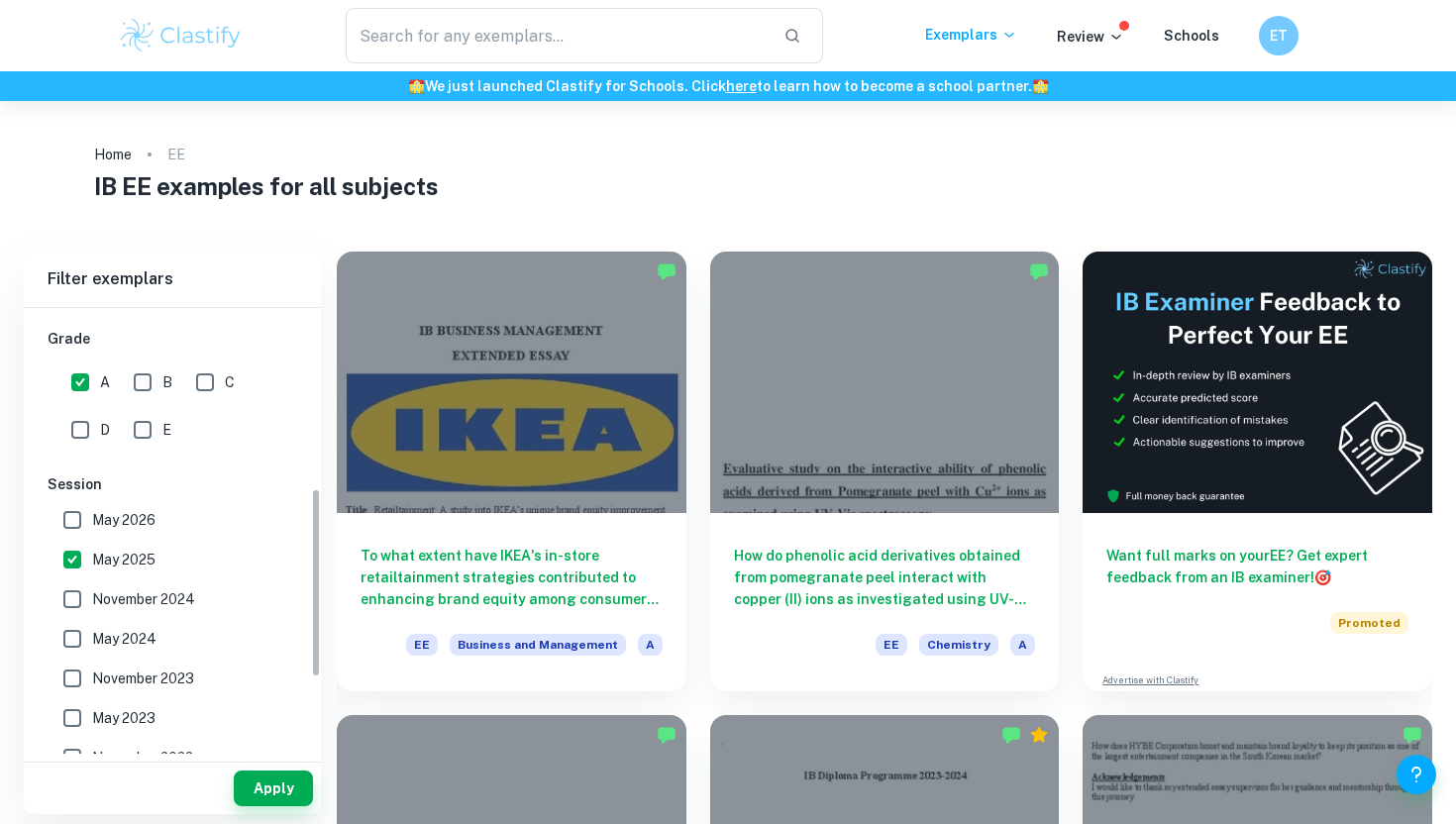scroll, scrollTop: 425, scrollLeft: 0, axis: vertical 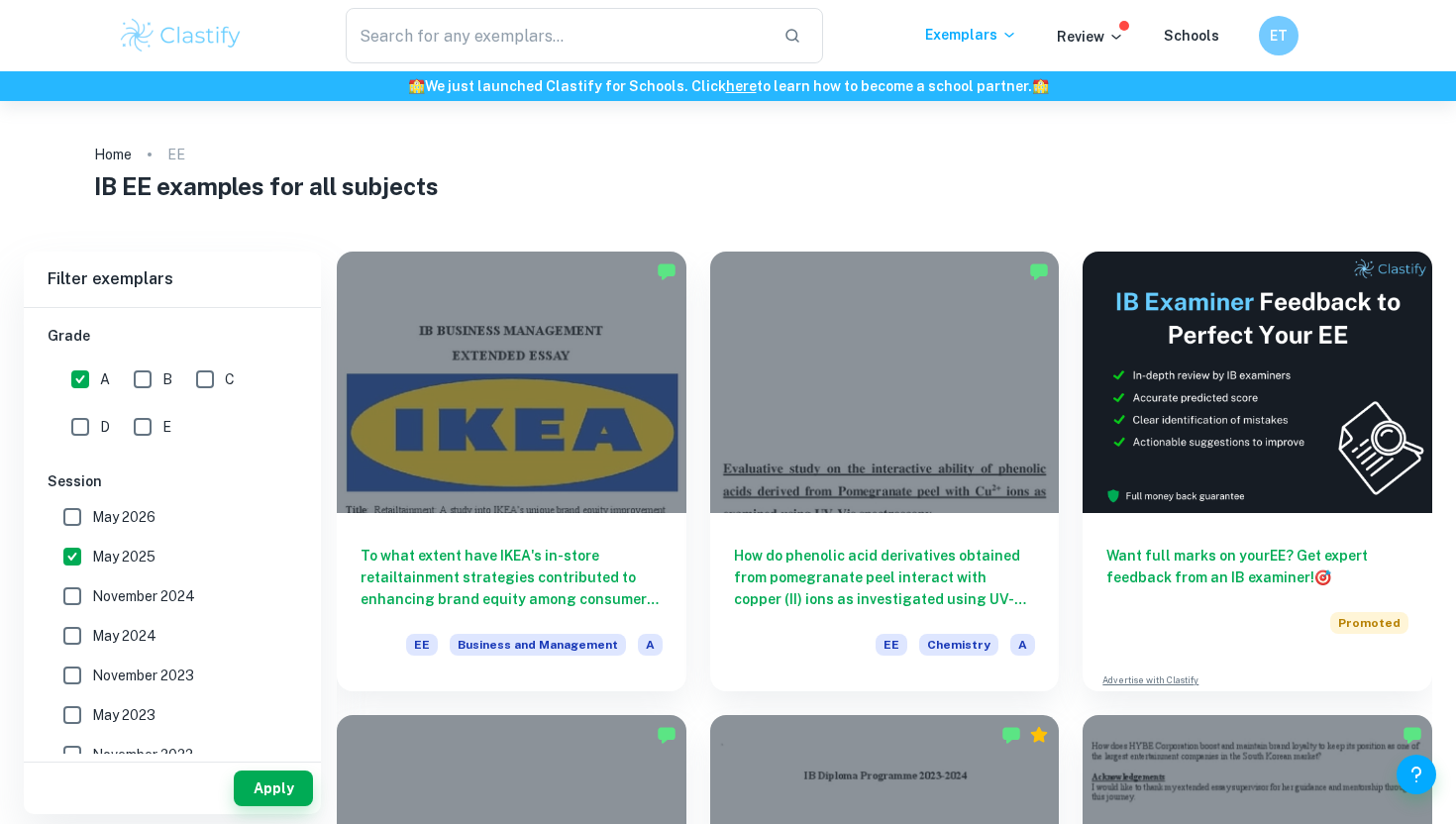 click on "November 2024" at bounding box center [144, 596] 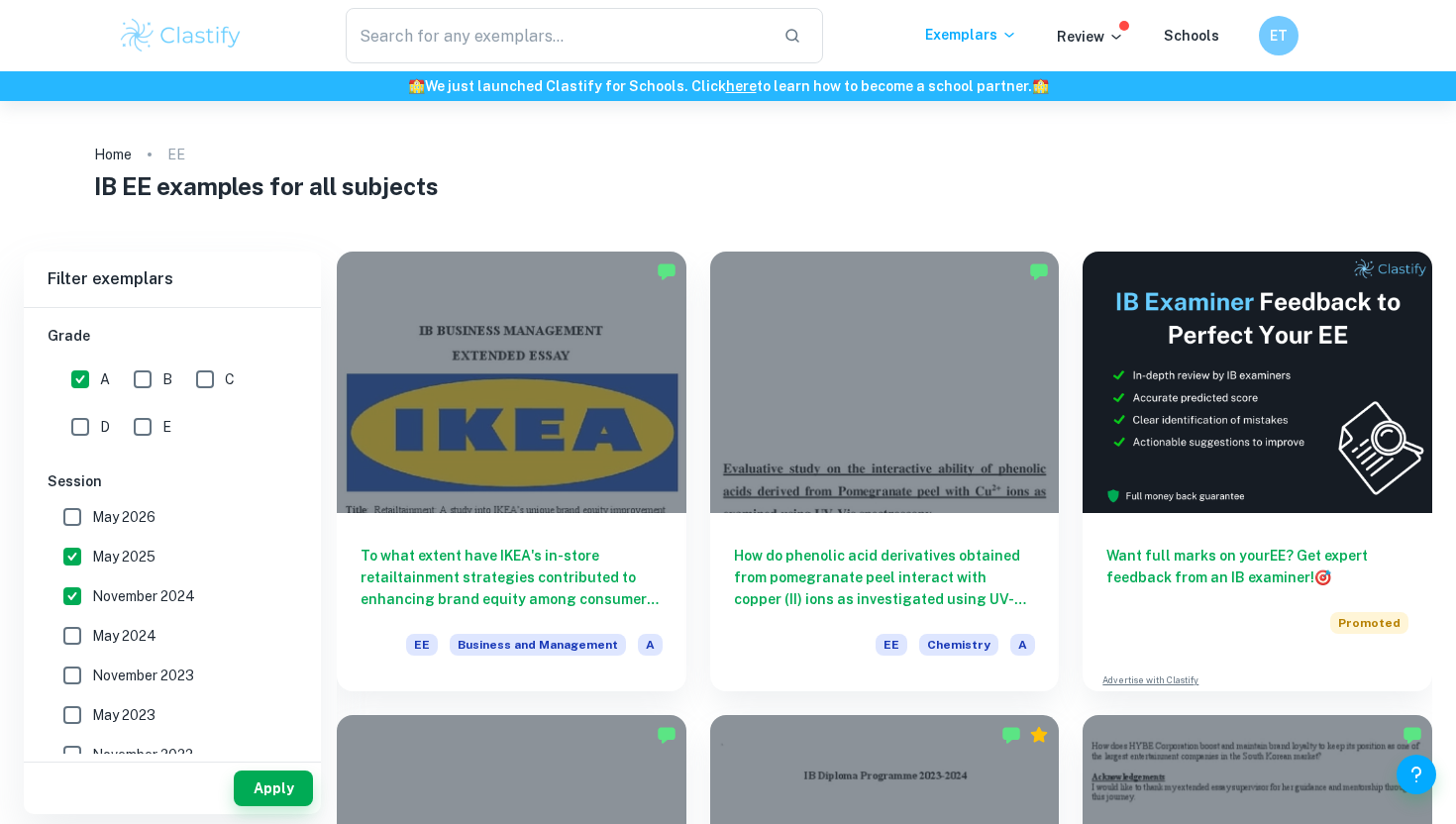 click on "May 2024" at bounding box center (166, 636) 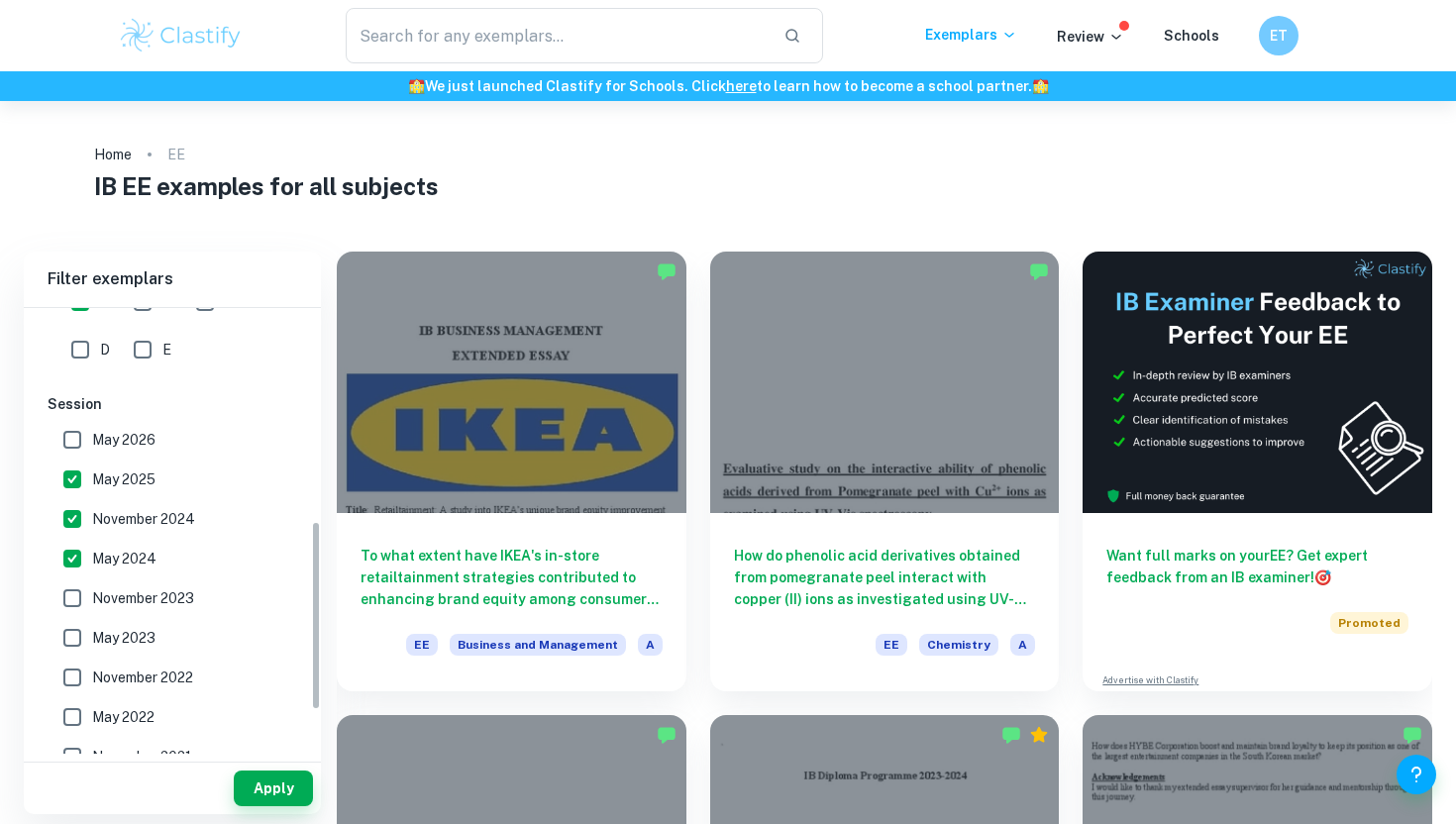 click on "November 2023" at bounding box center (143, 598) 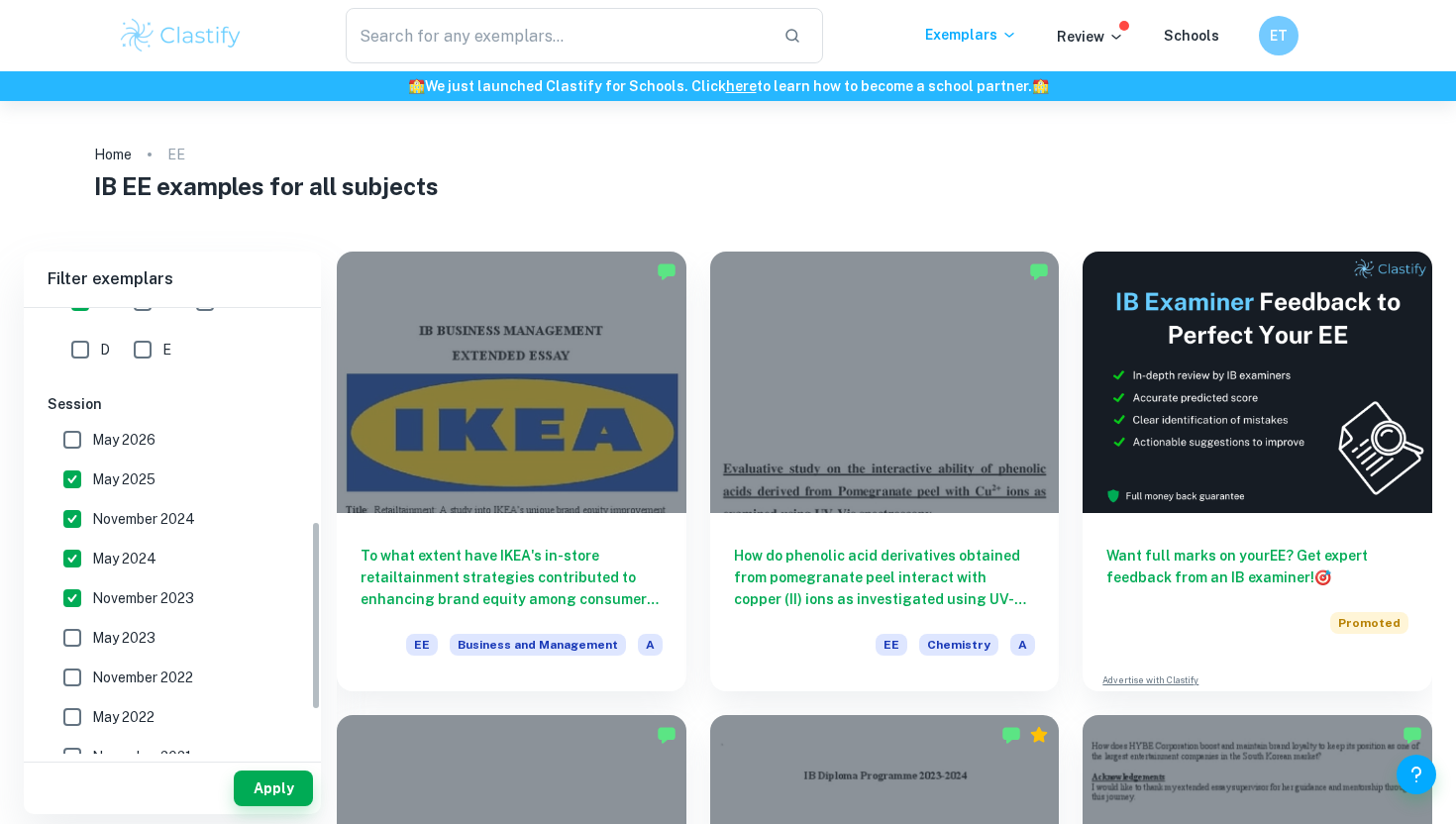 scroll, scrollTop: 604, scrollLeft: 0, axis: vertical 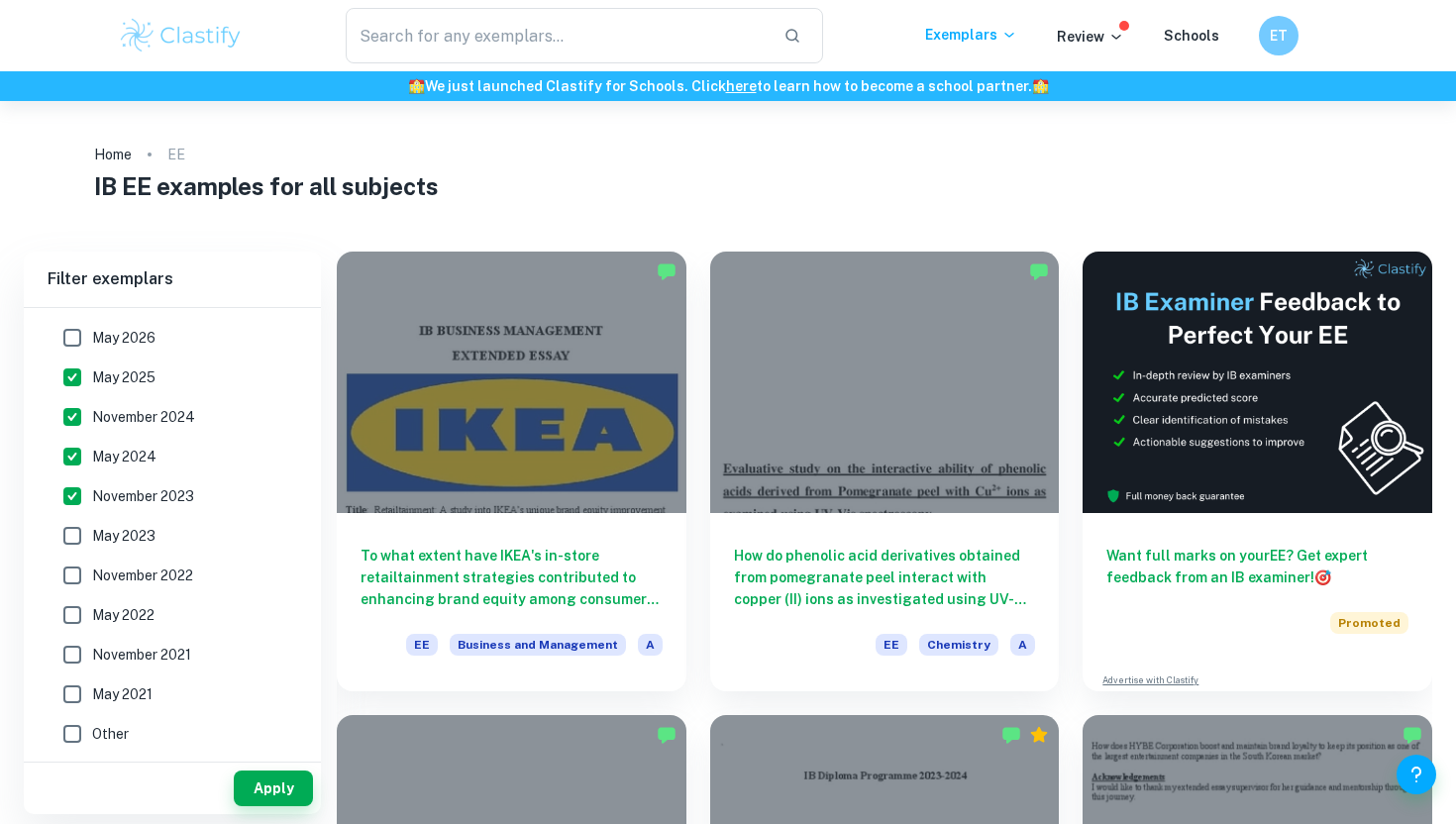 click on "November 2023" at bounding box center [143, 496] 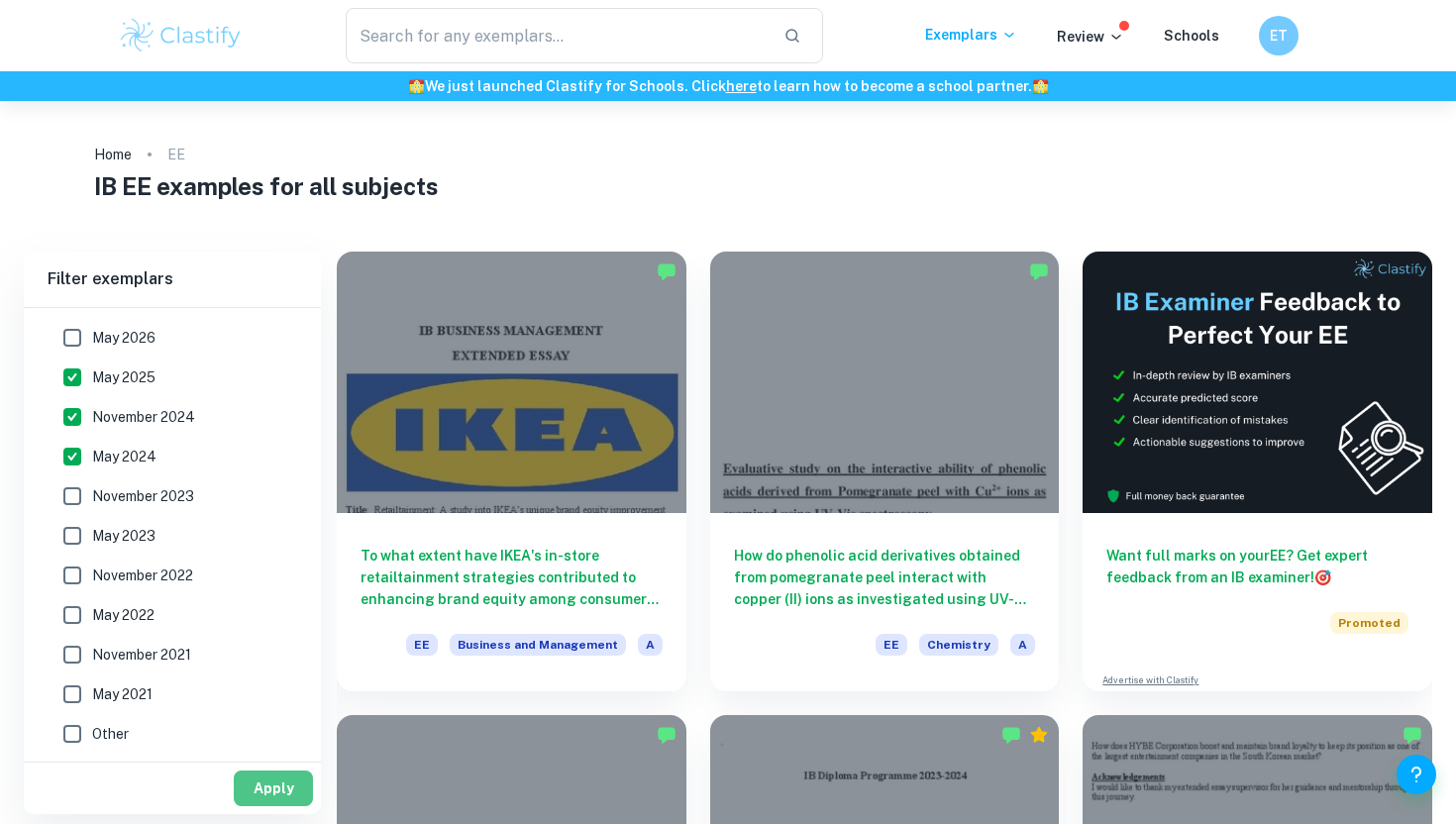 click on "Apply" at bounding box center [273, 788] 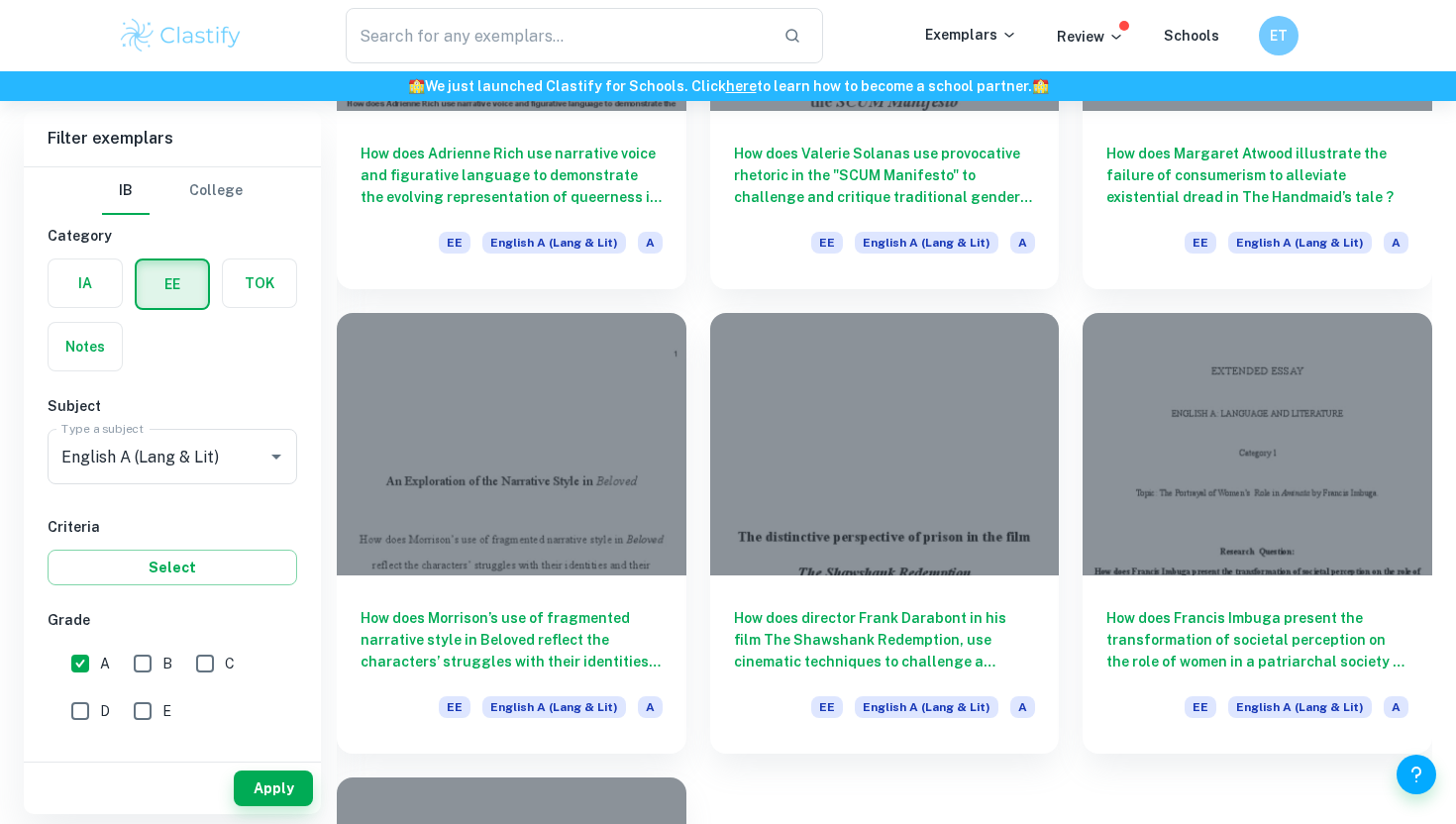 scroll, scrollTop: 3198, scrollLeft: 0, axis: vertical 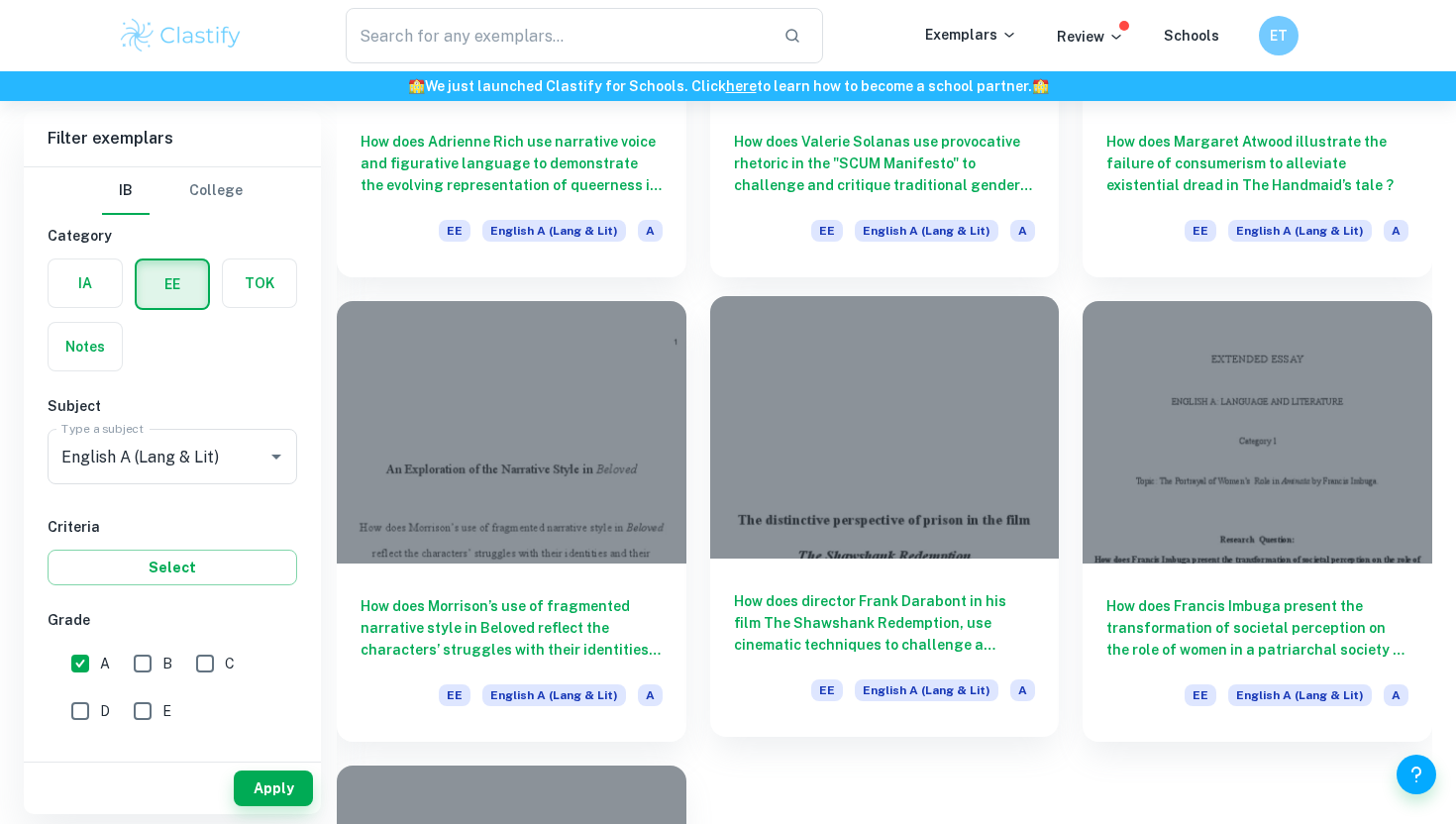 click at bounding box center [884, 427] 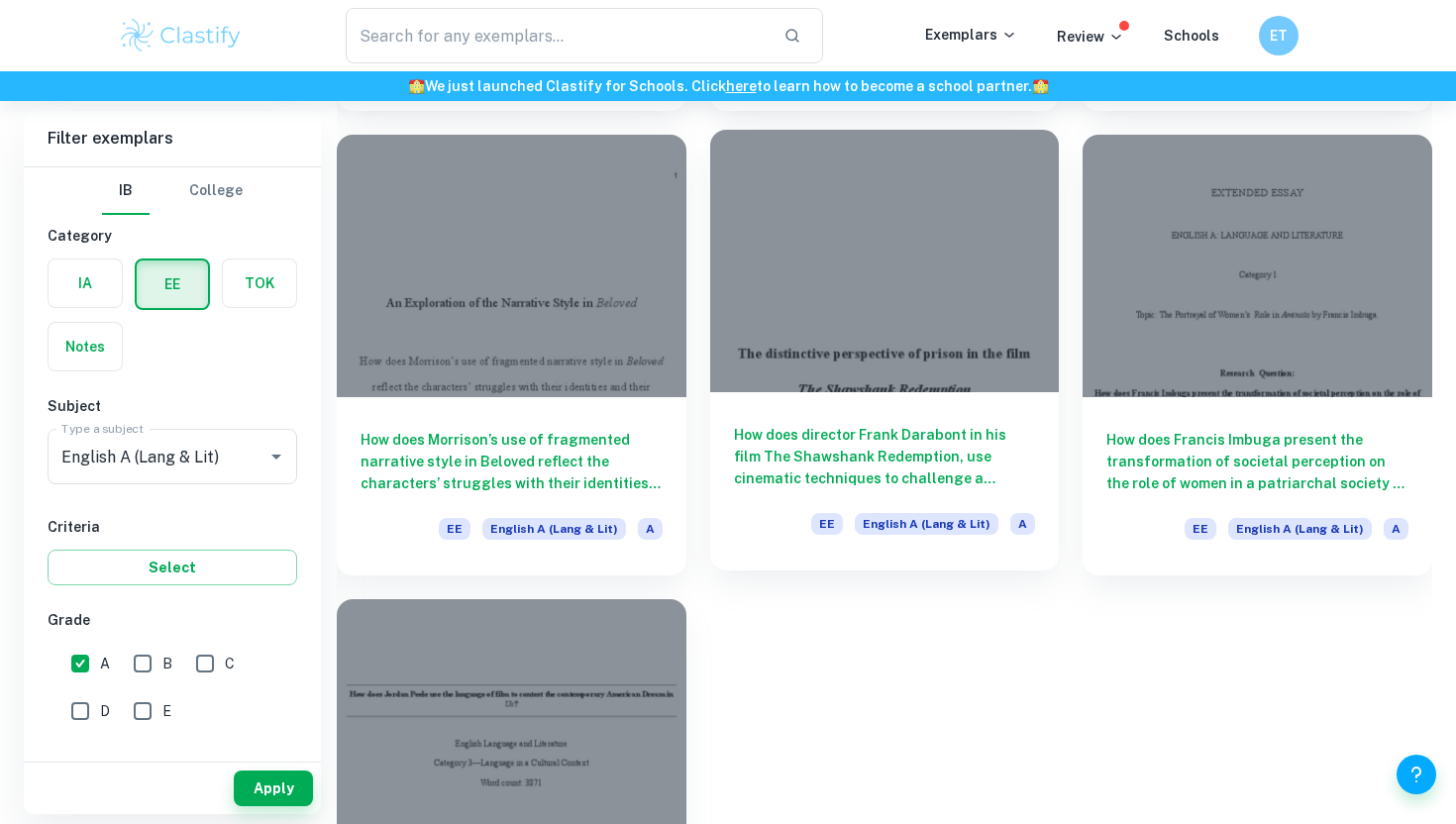 scroll, scrollTop: 3579, scrollLeft: 0, axis: vertical 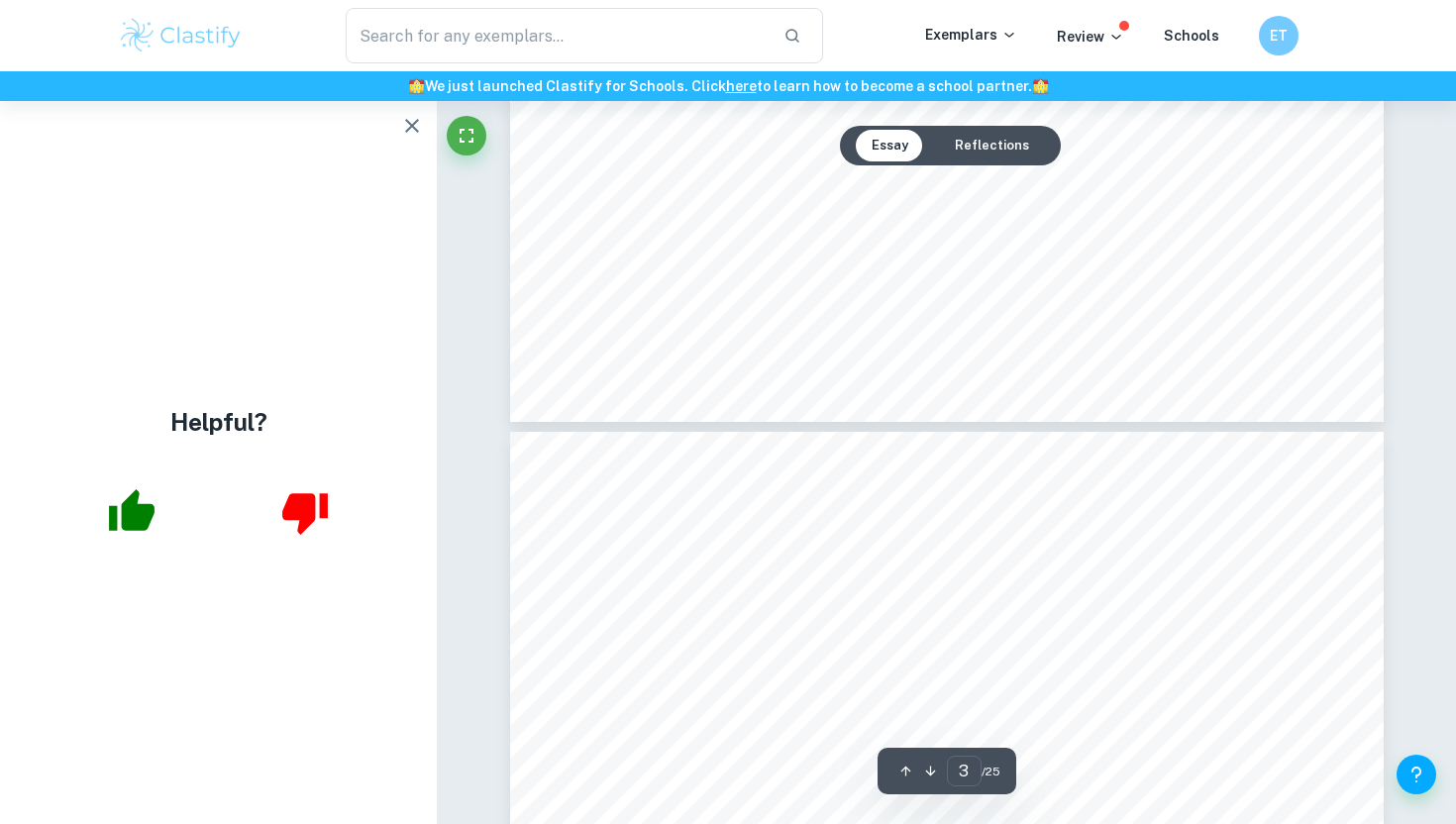 type on "4" 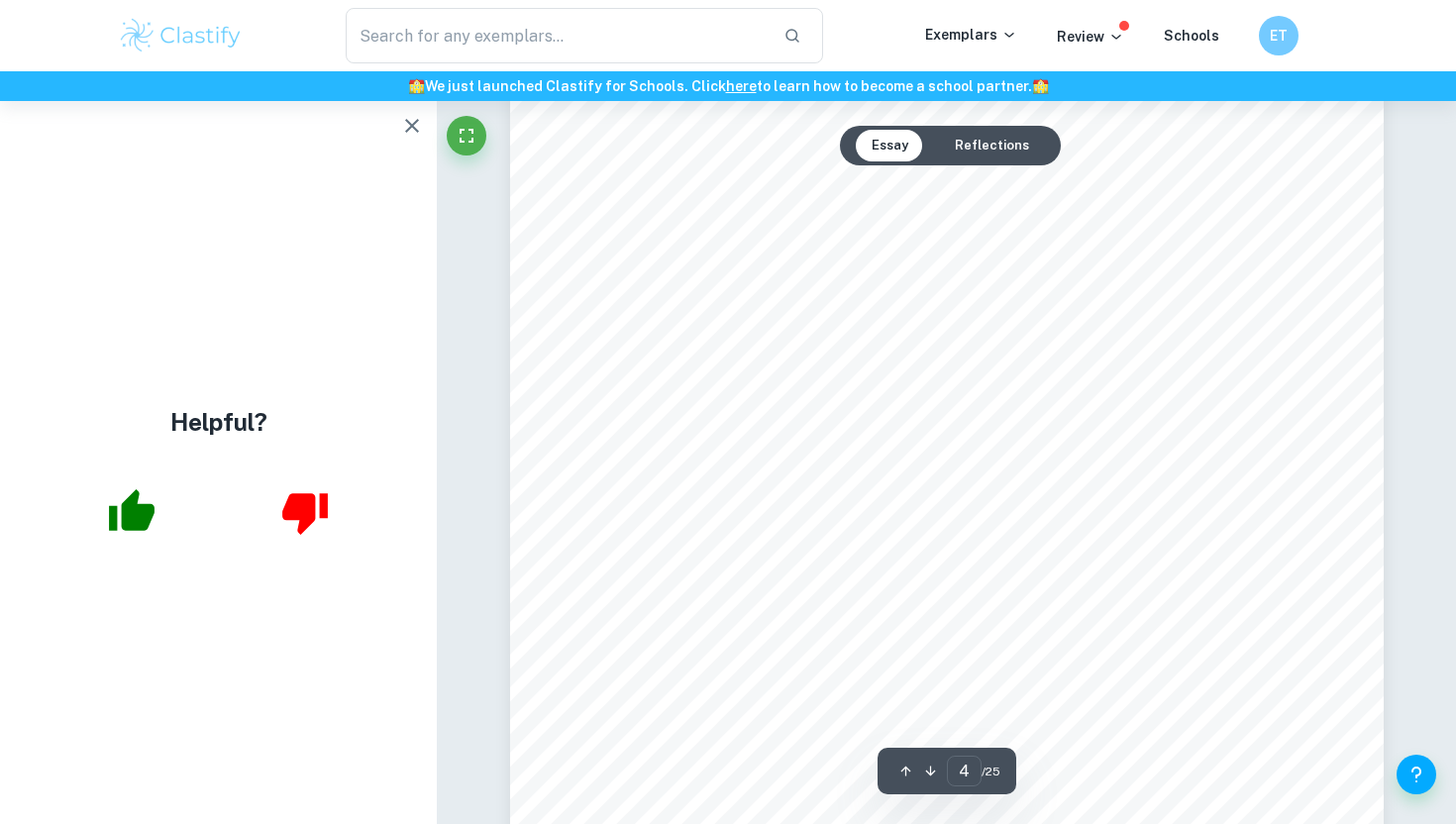 scroll, scrollTop: 4013, scrollLeft: 0, axis: vertical 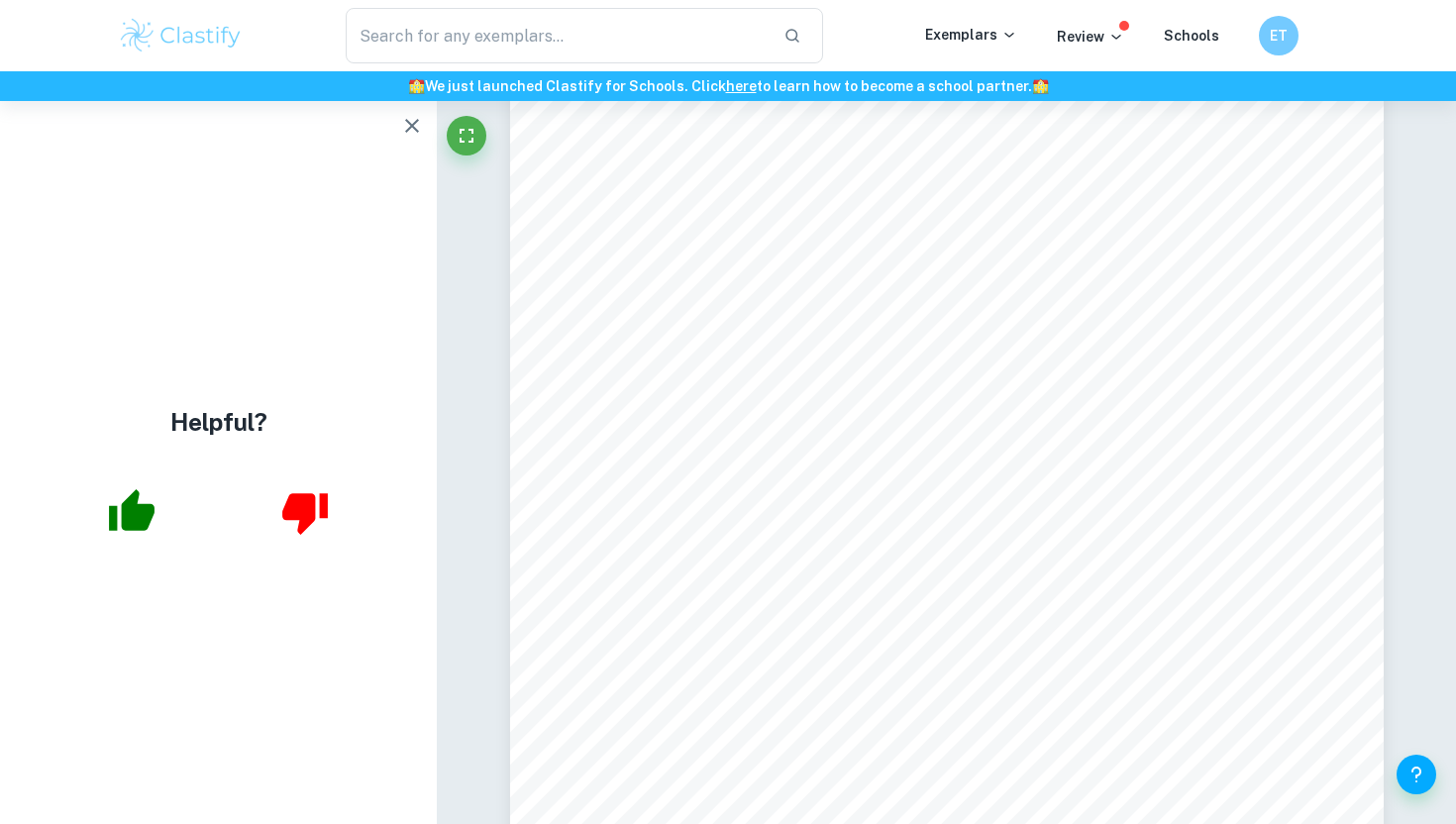 click 